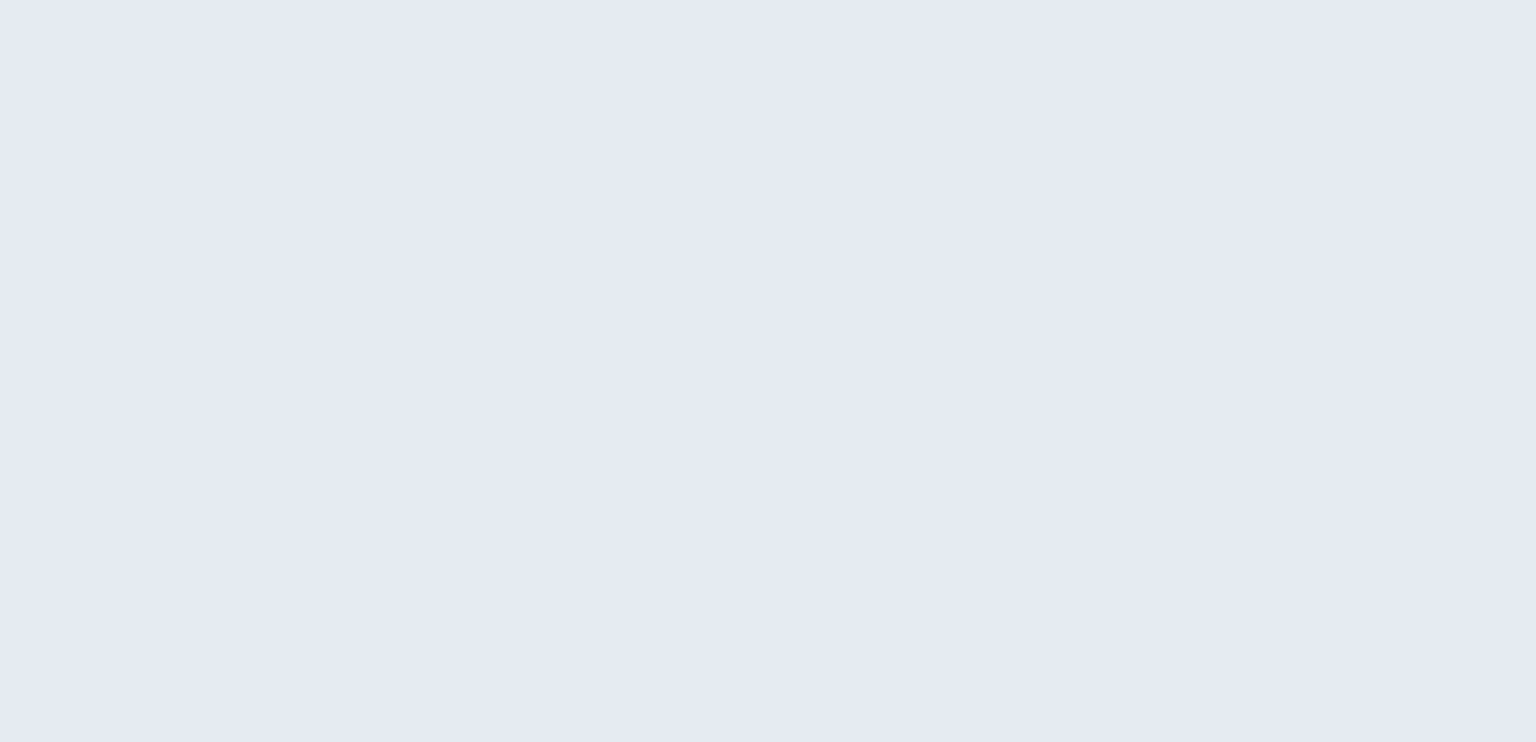 scroll, scrollTop: 0, scrollLeft: 0, axis: both 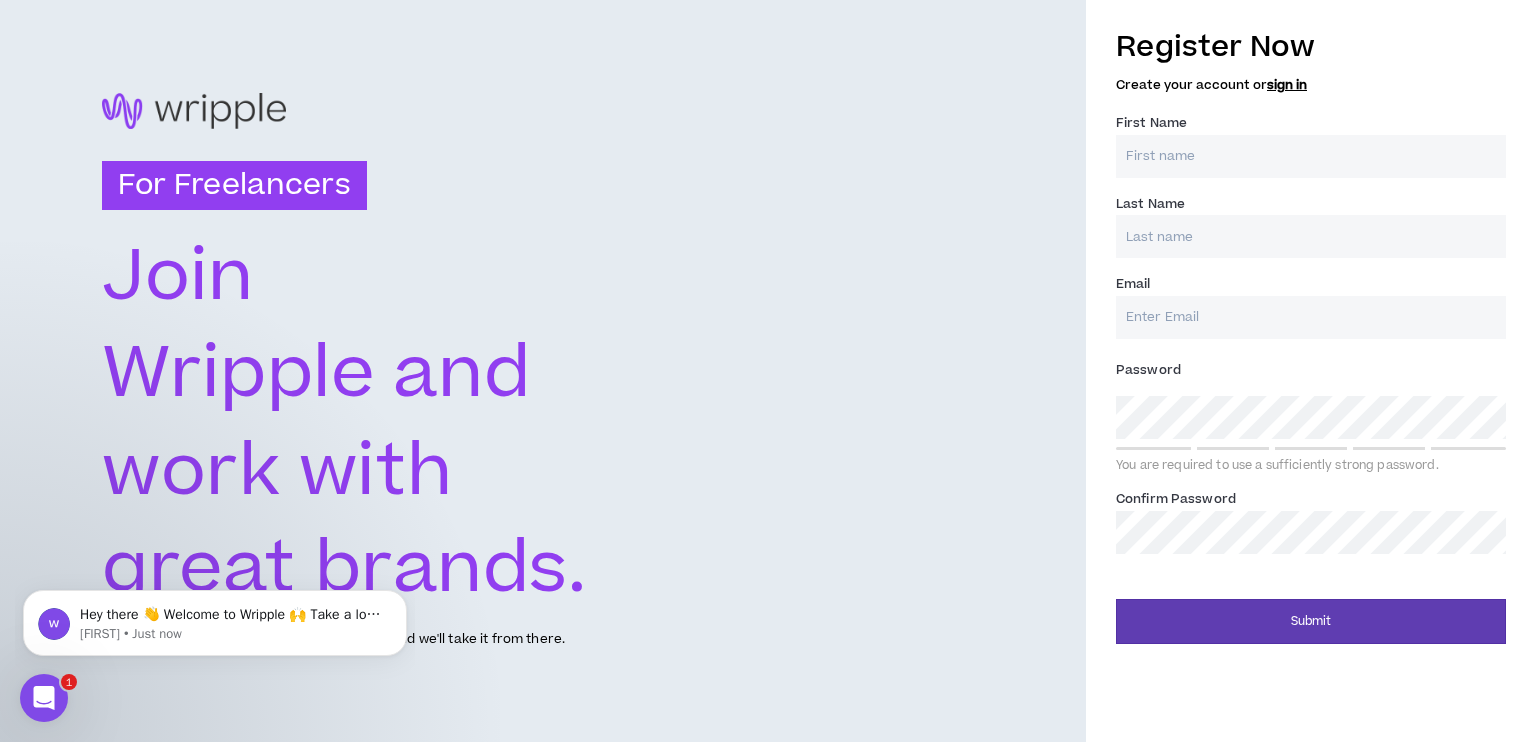 click on "sign in" at bounding box center (1287, 85) 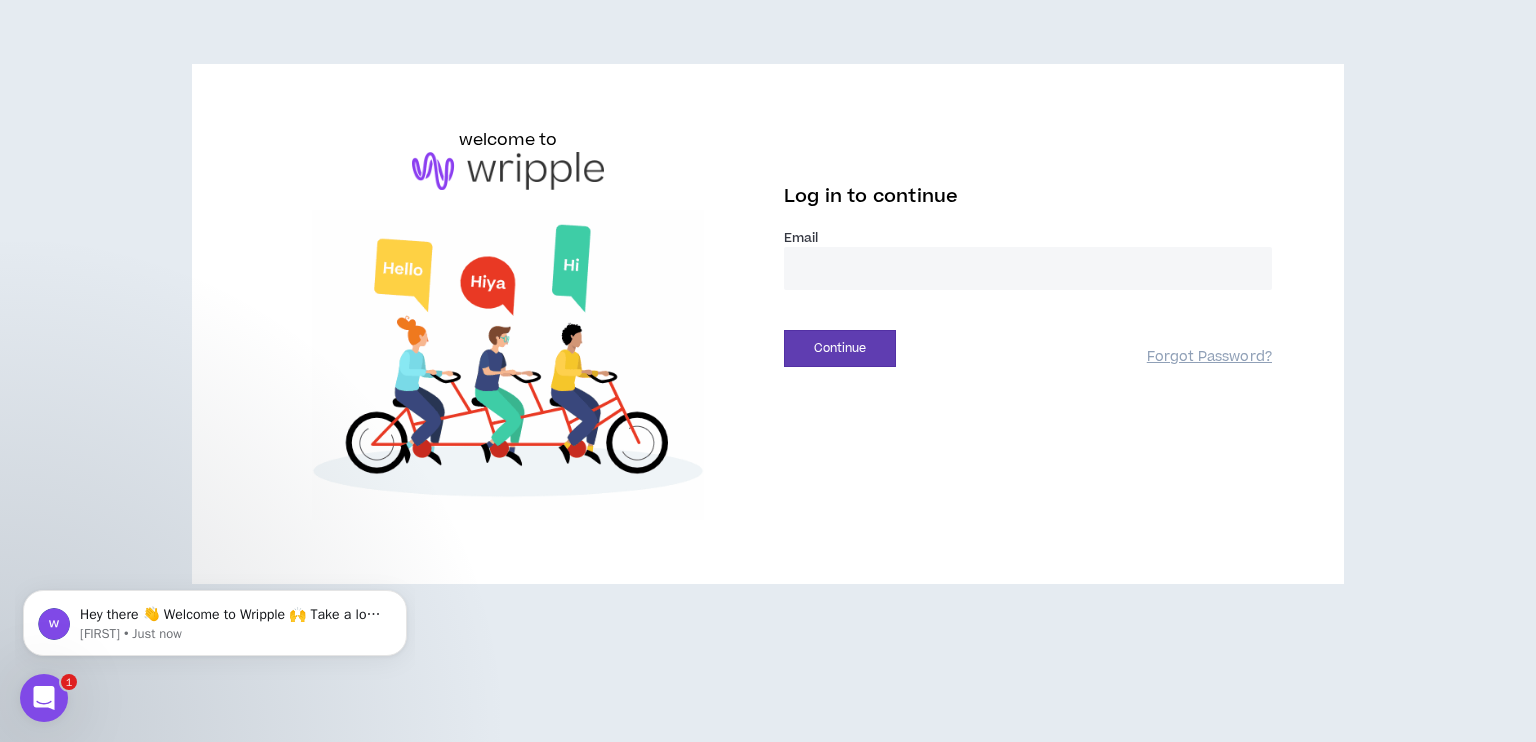 click at bounding box center [1028, 268] 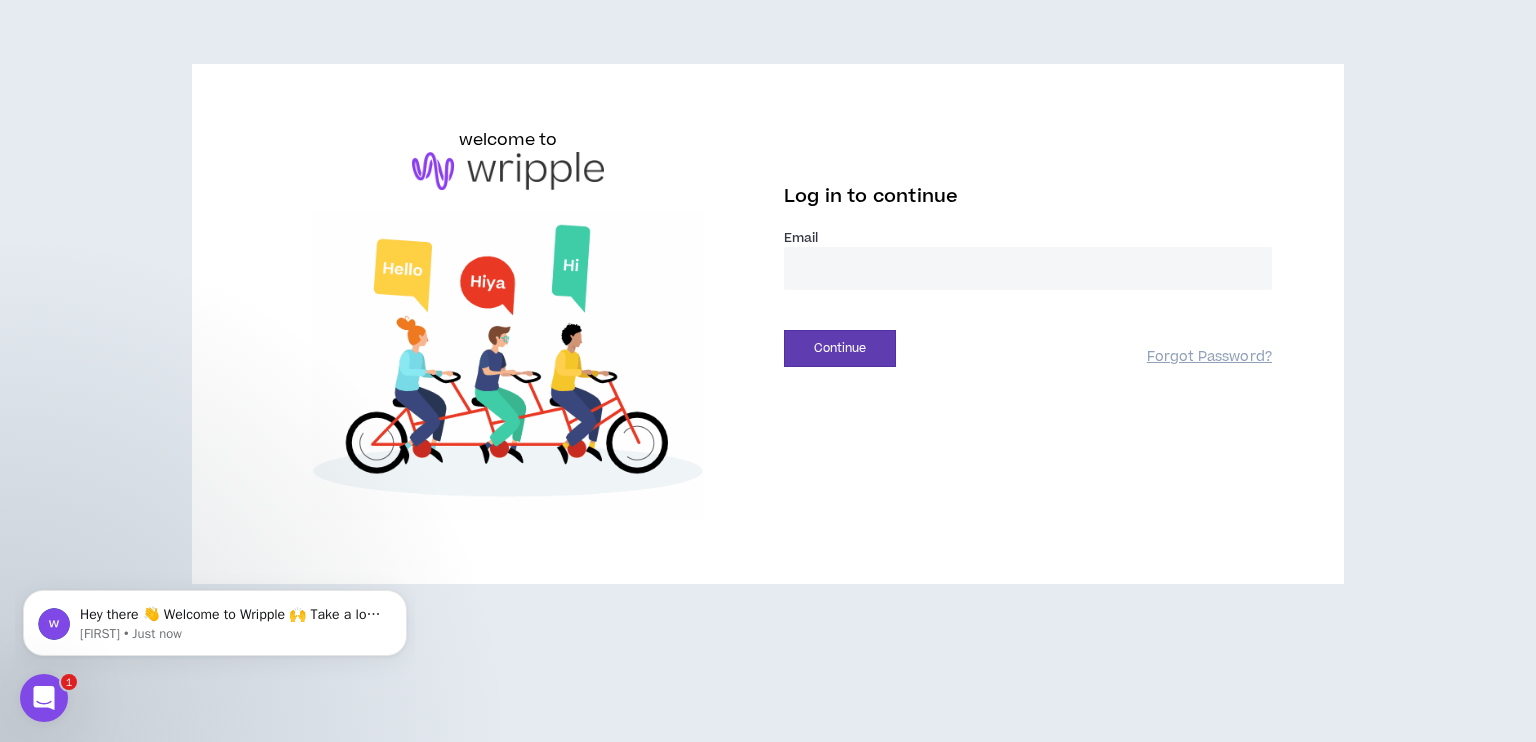 type on "**********" 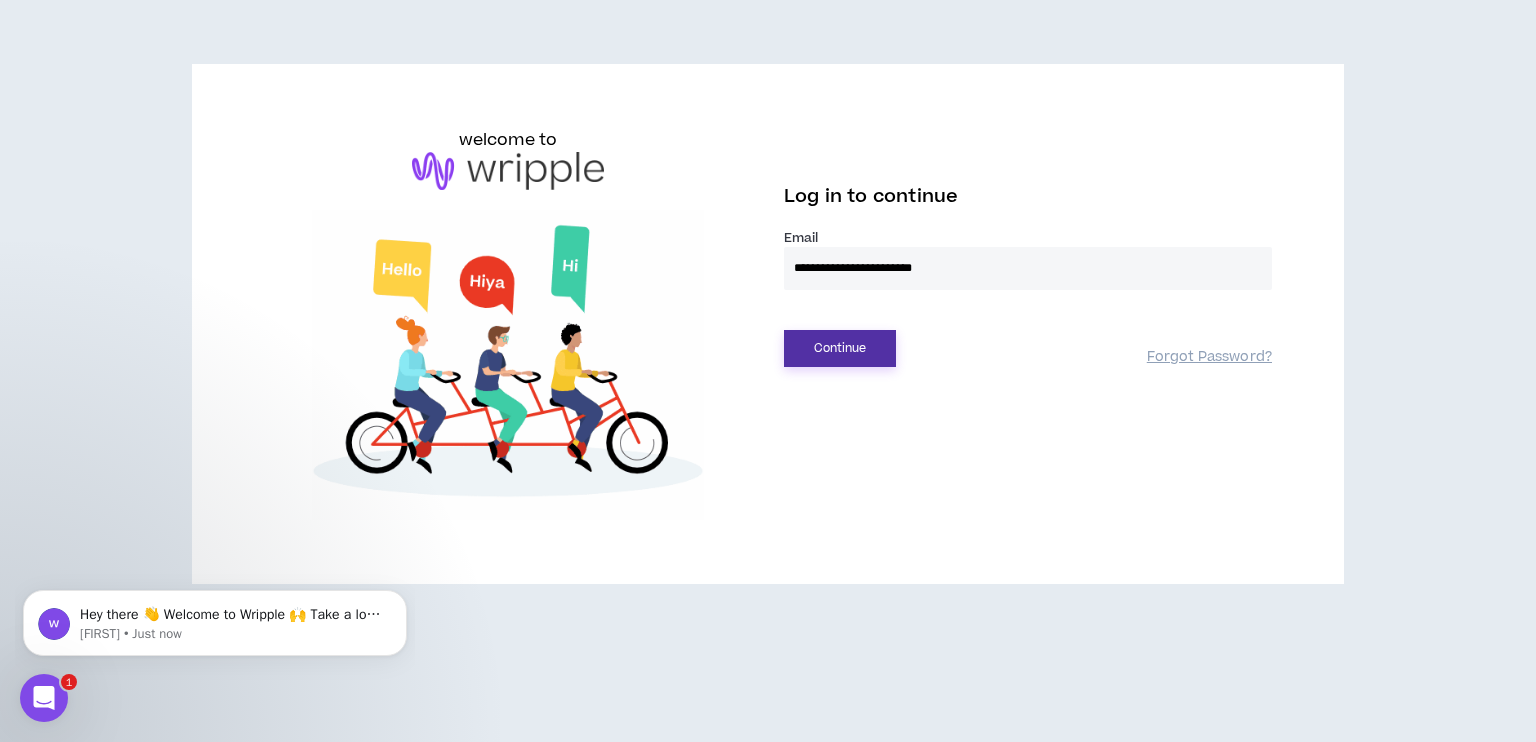 click on "Continue" at bounding box center [840, 348] 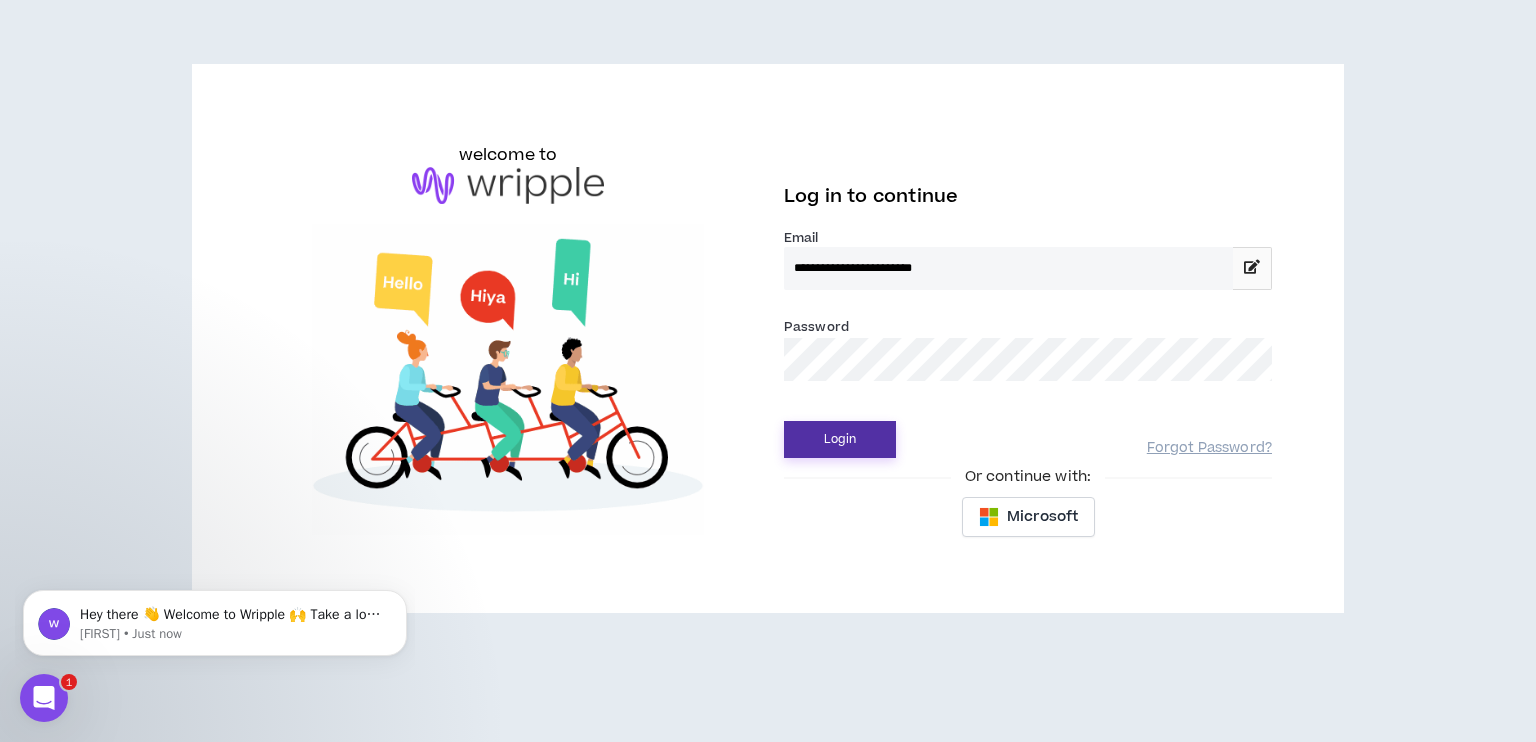 click on "Login" at bounding box center (840, 439) 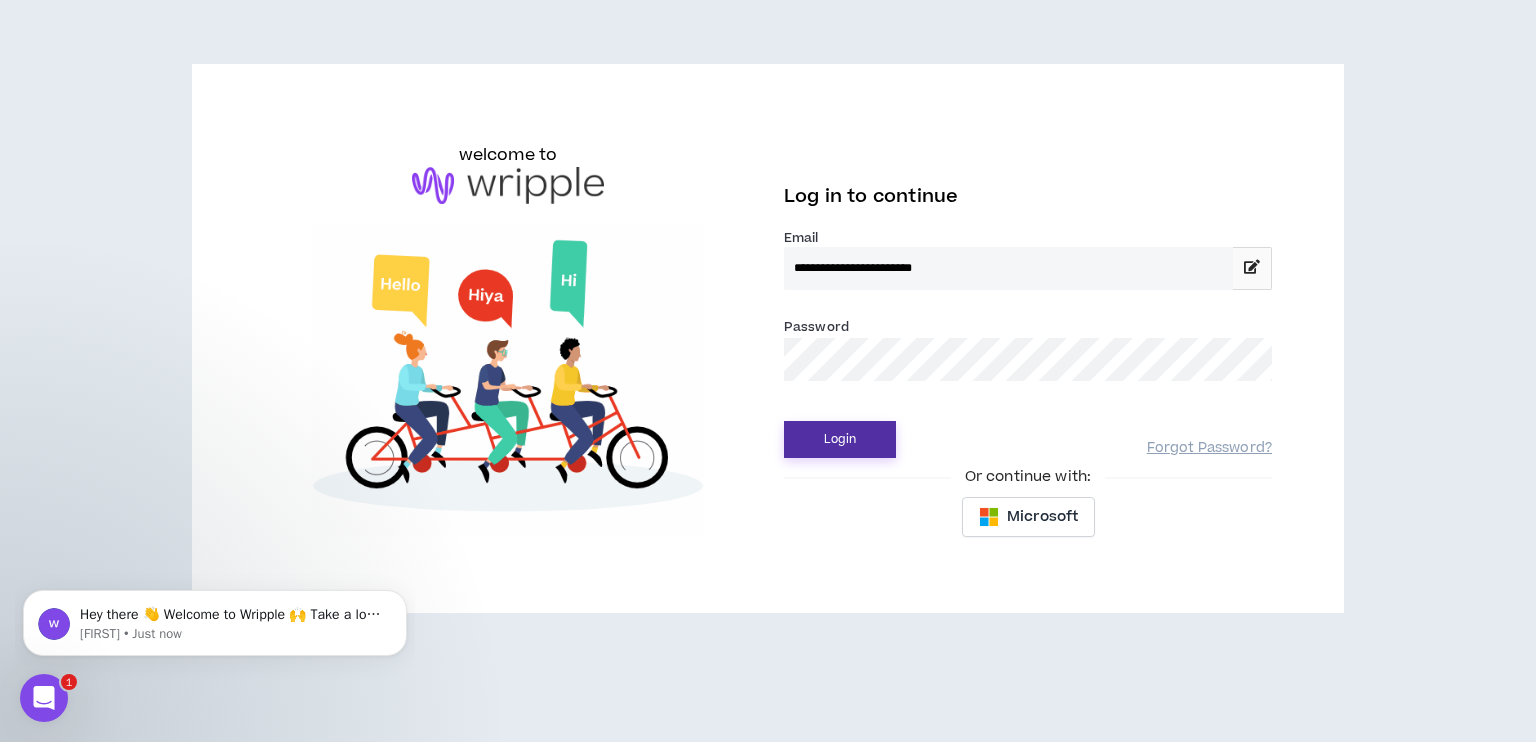 click on "Login" at bounding box center [840, 439] 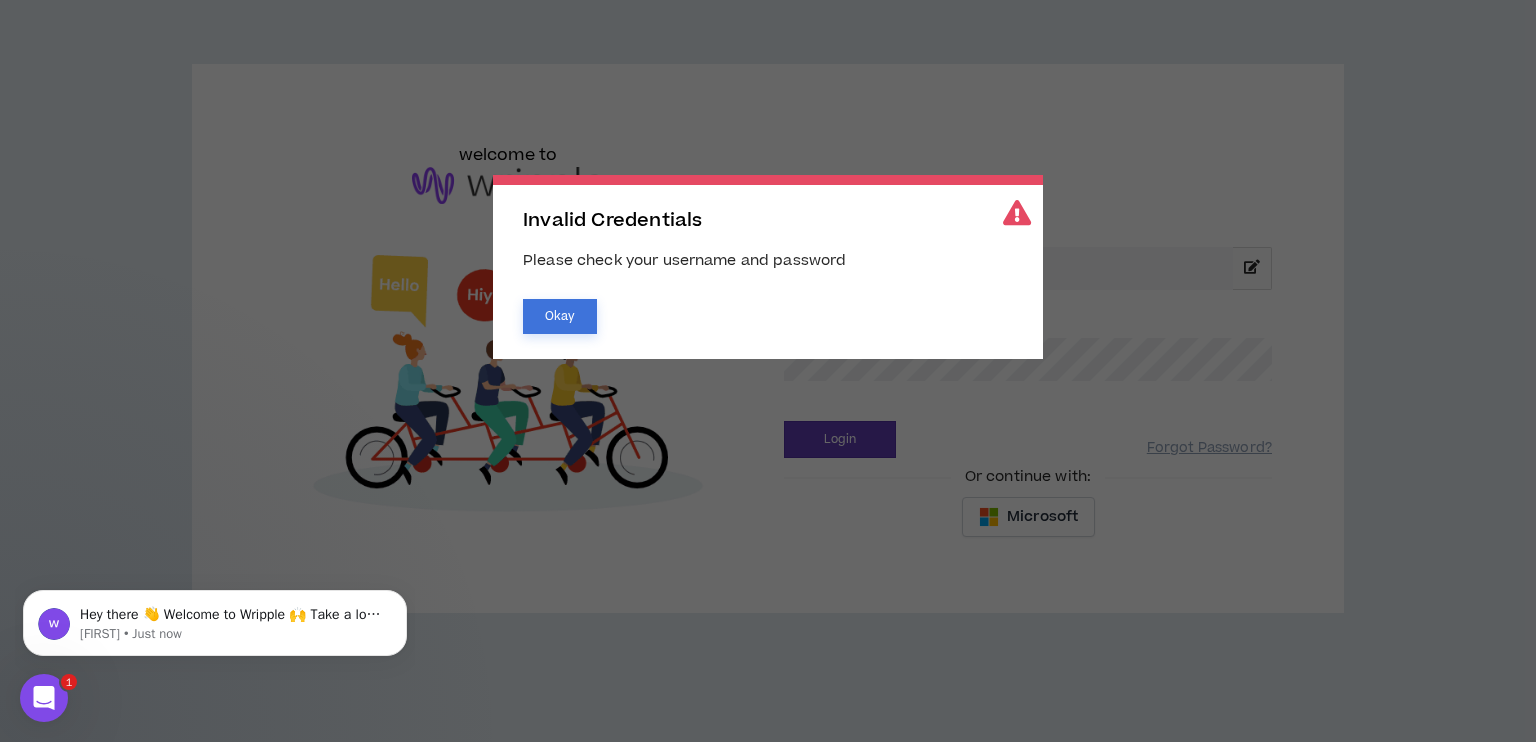 click on "Okay" at bounding box center (560, 316) 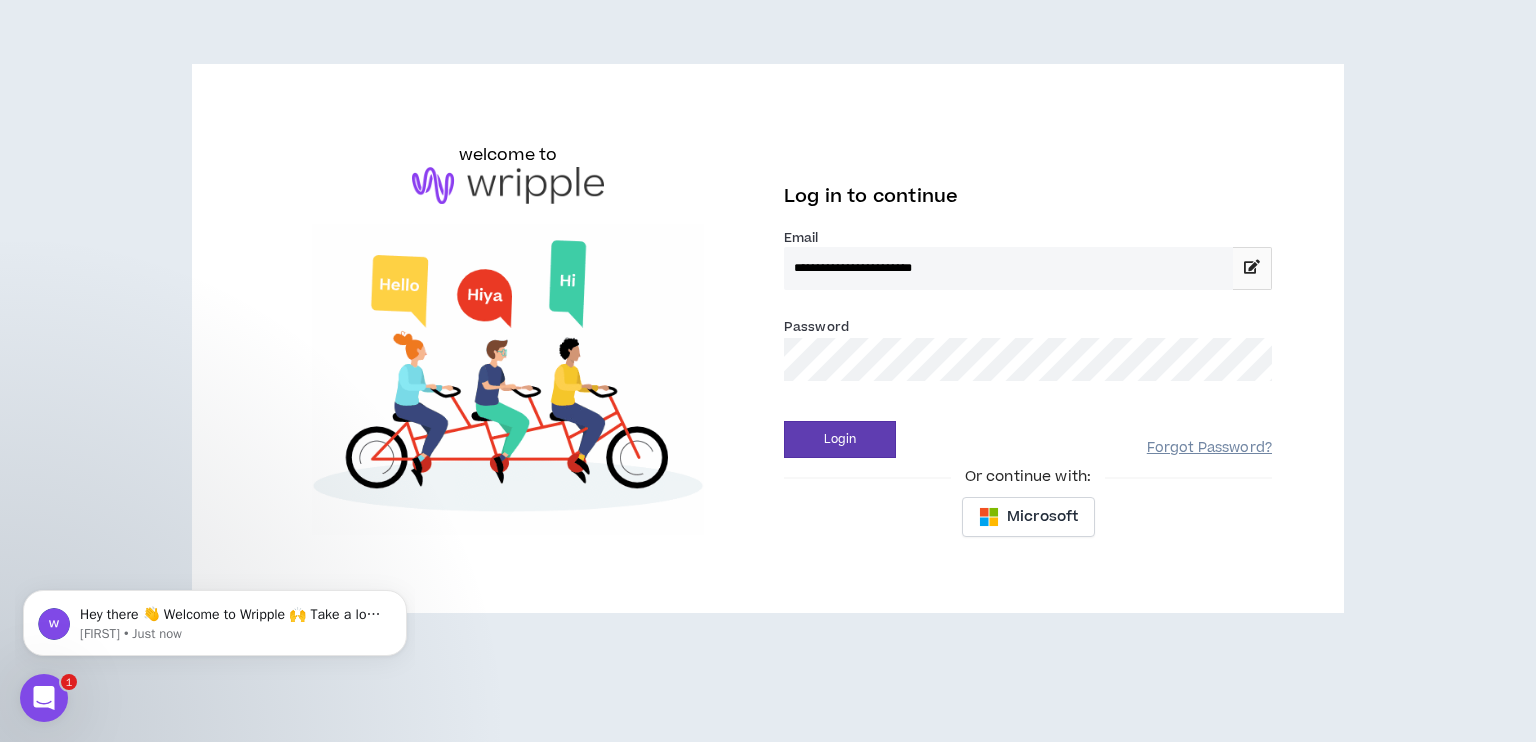 click on "Forgot Password?" at bounding box center (1209, 448) 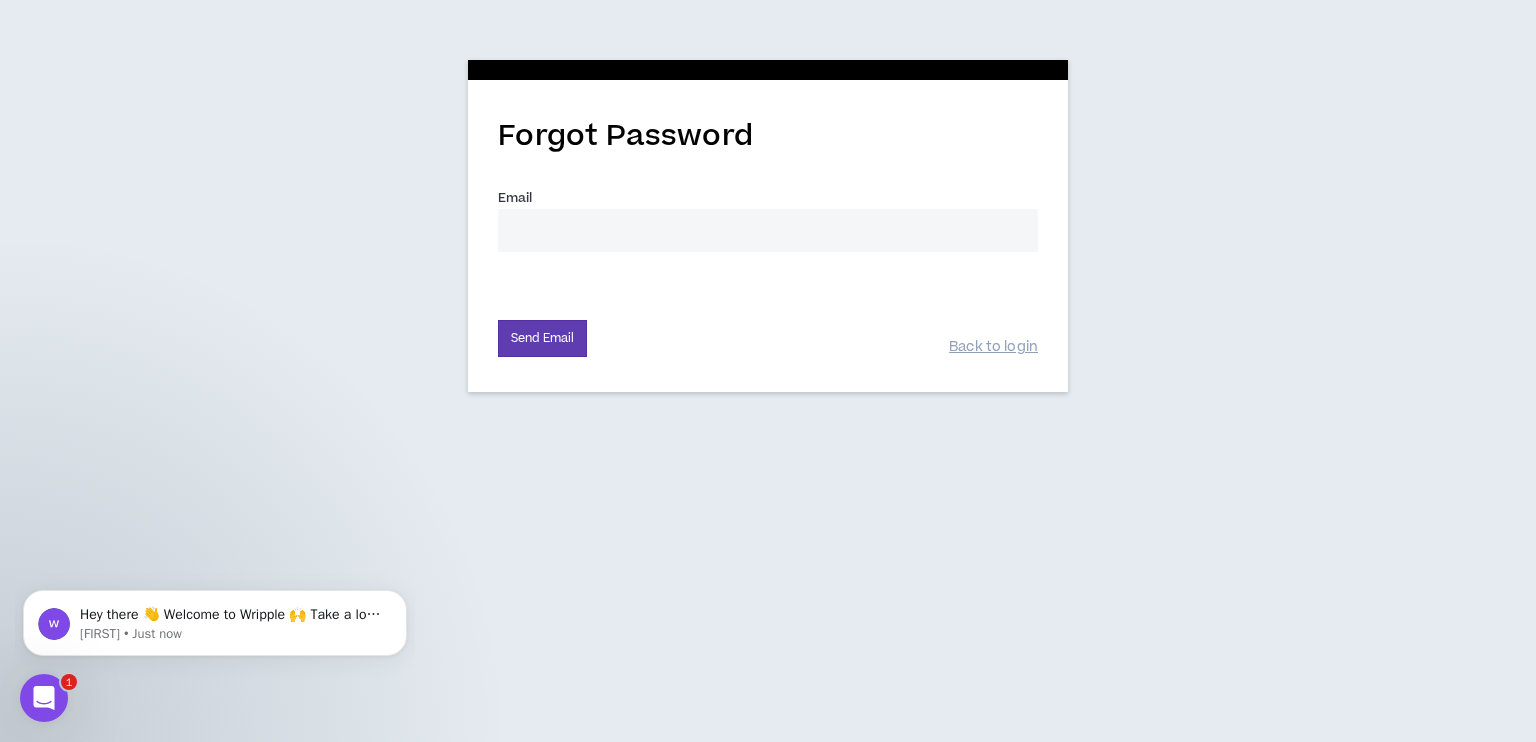 click on "Email  *" at bounding box center [768, 230] 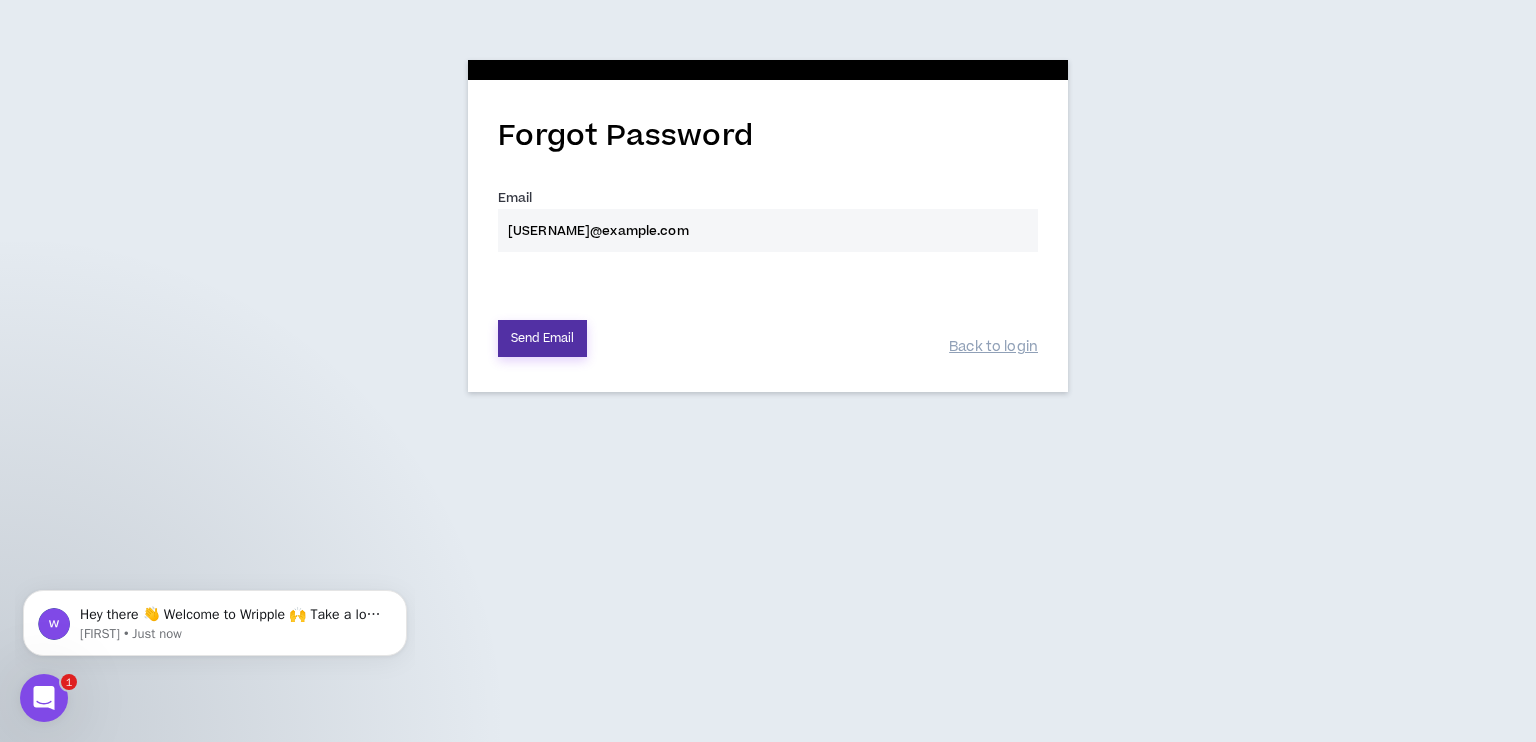 click on "Send Email" at bounding box center [542, 338] 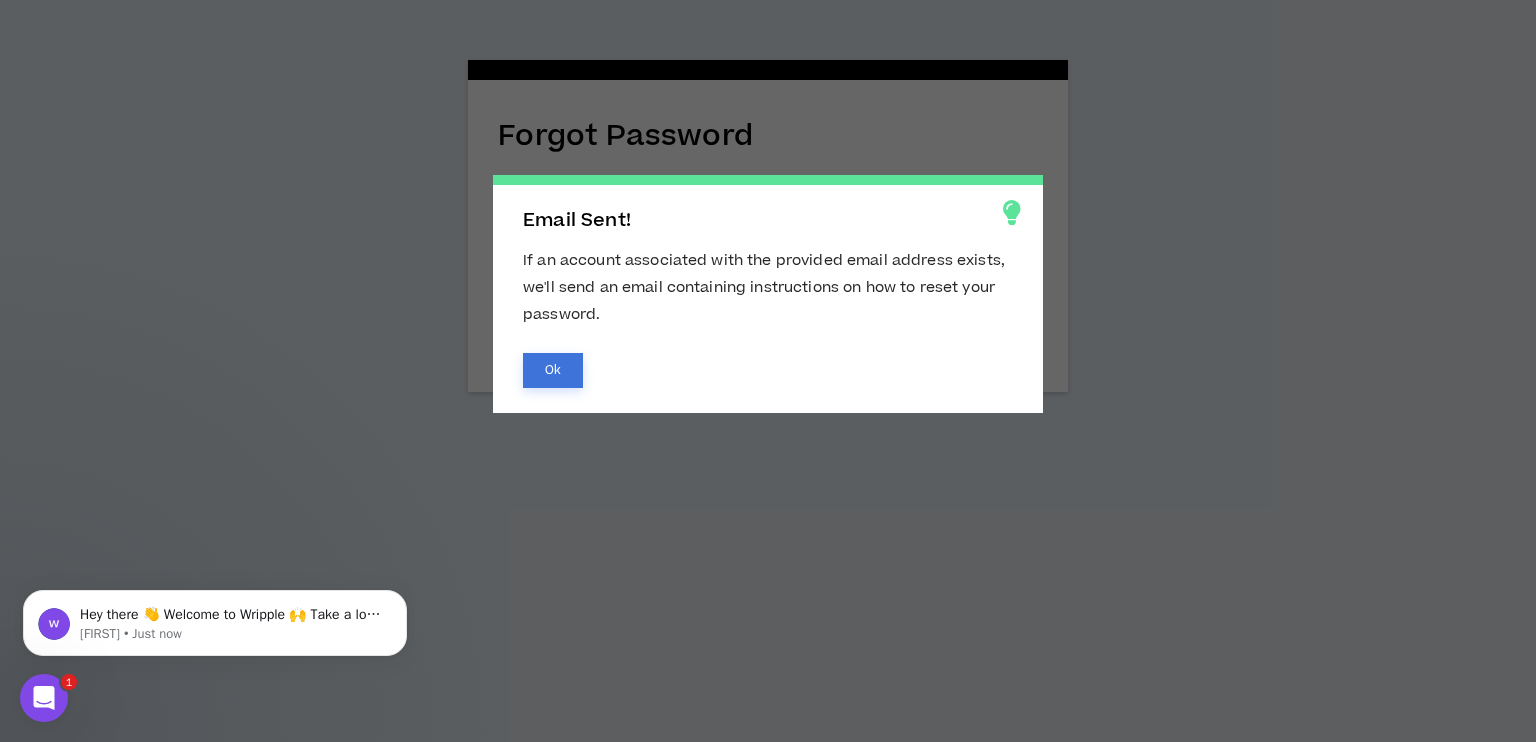 click on "Ok" at bounding box center [553, 370] 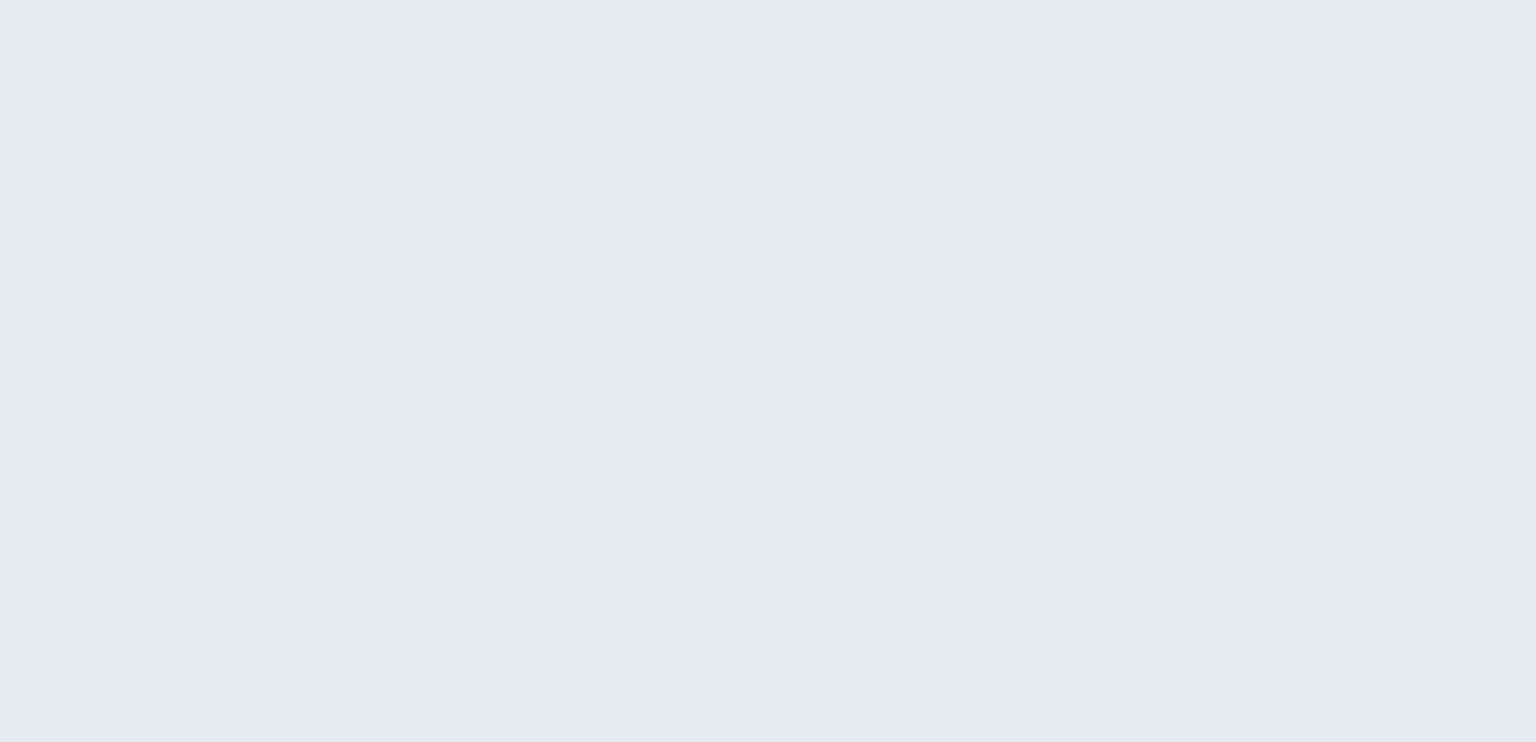 scroll, scrollTop: 0, scrollLeft: 0, axis: both 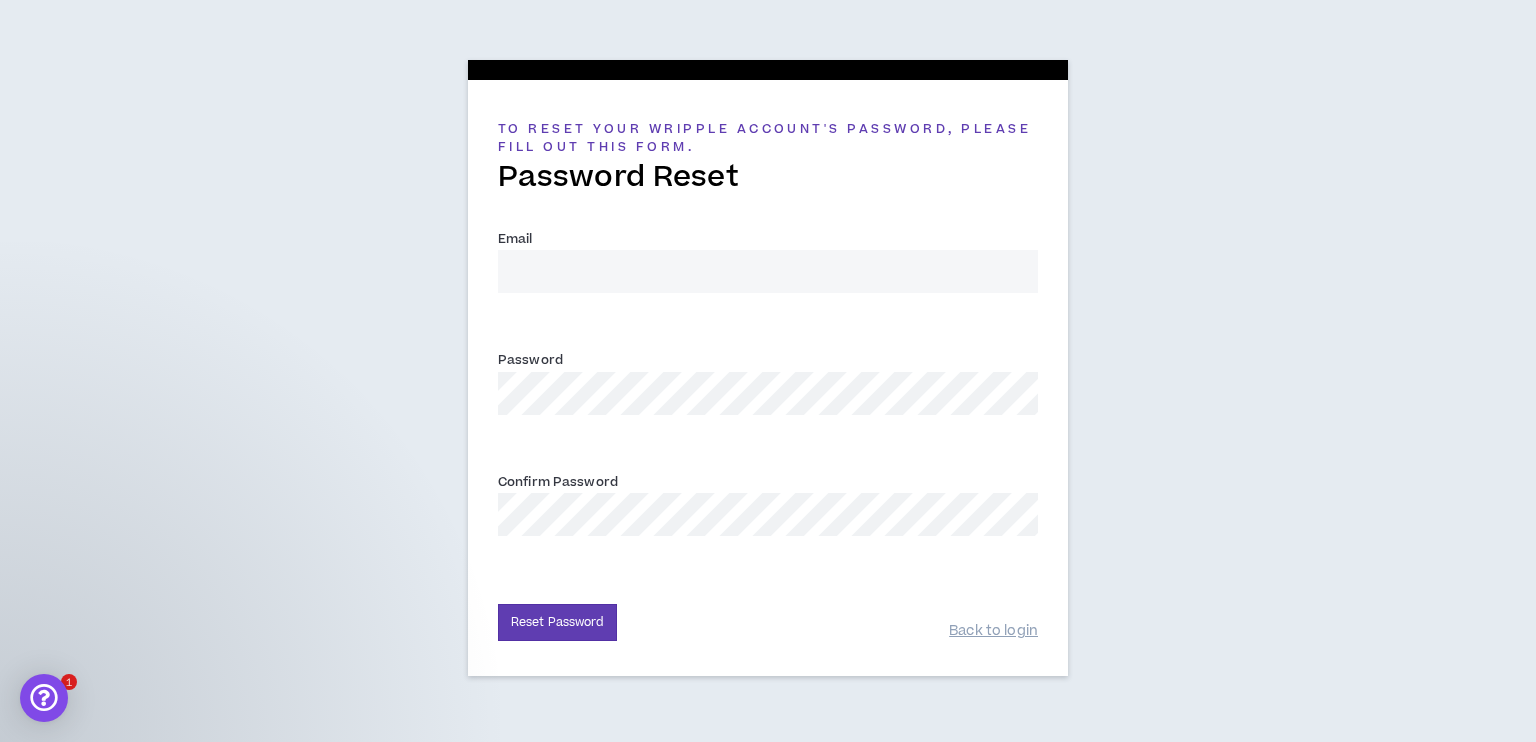 click on "Email  *" at bounding box center [768, 271] 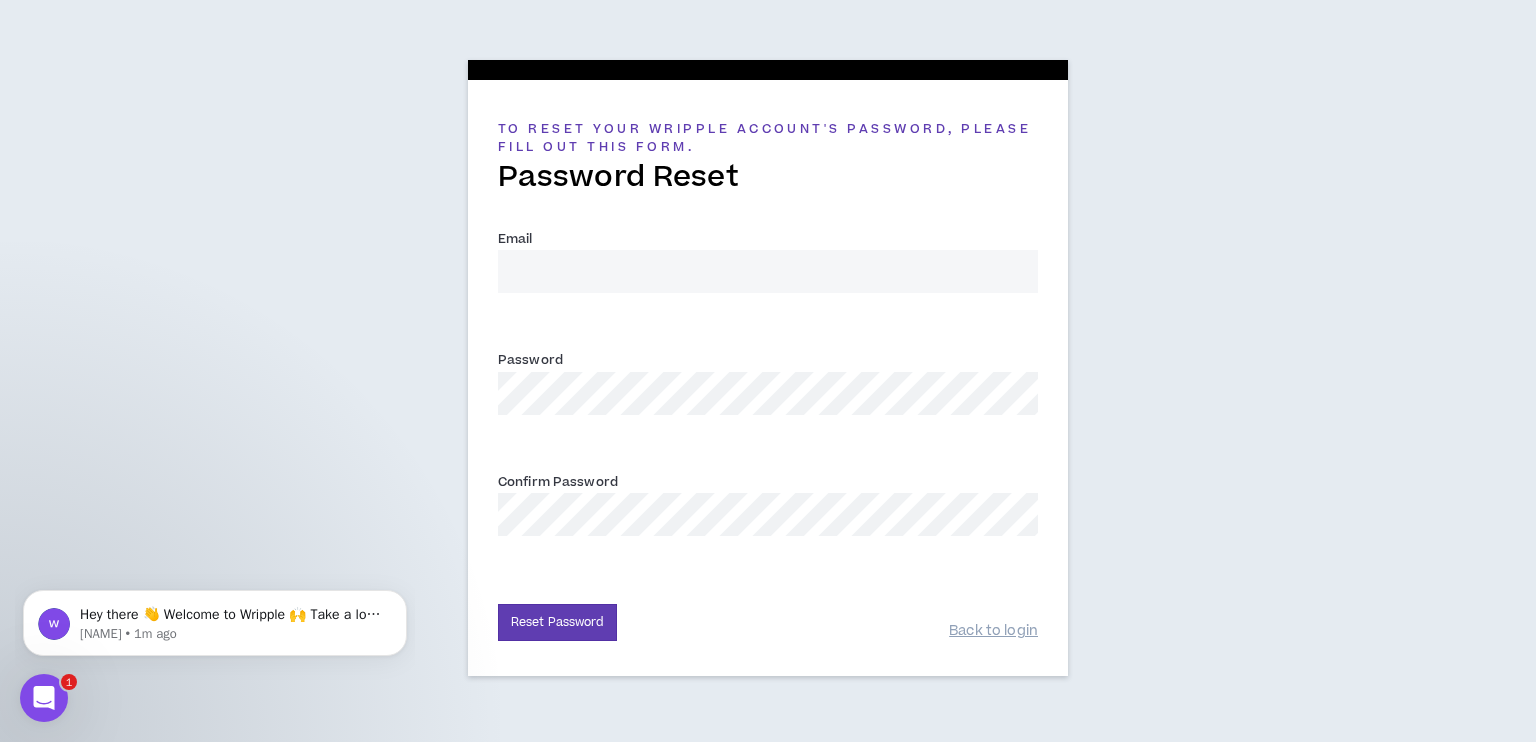 scroll, scrollTop: 0, scrollLeft: 0, axis: both 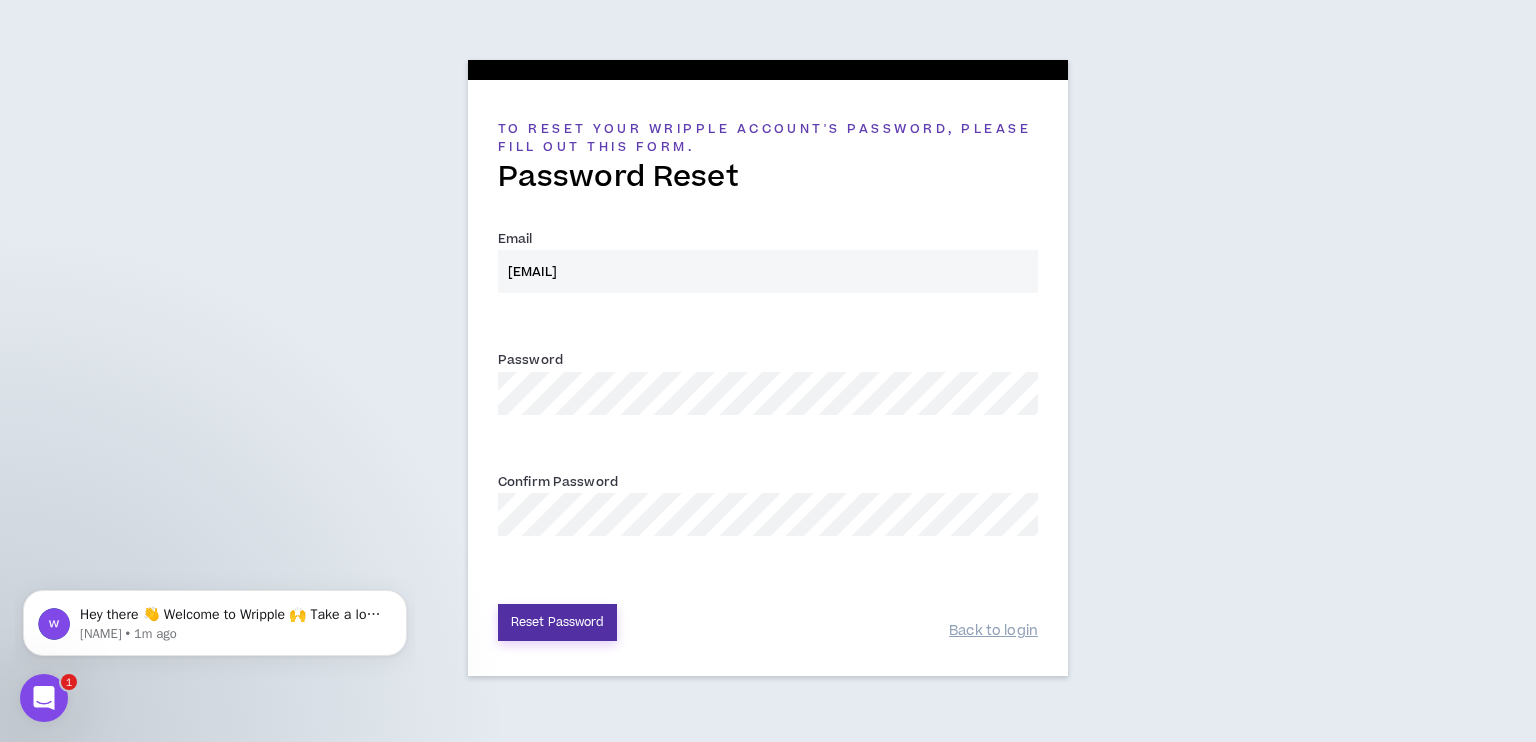 click on "Reset Password" at bounding box center [557, 622] 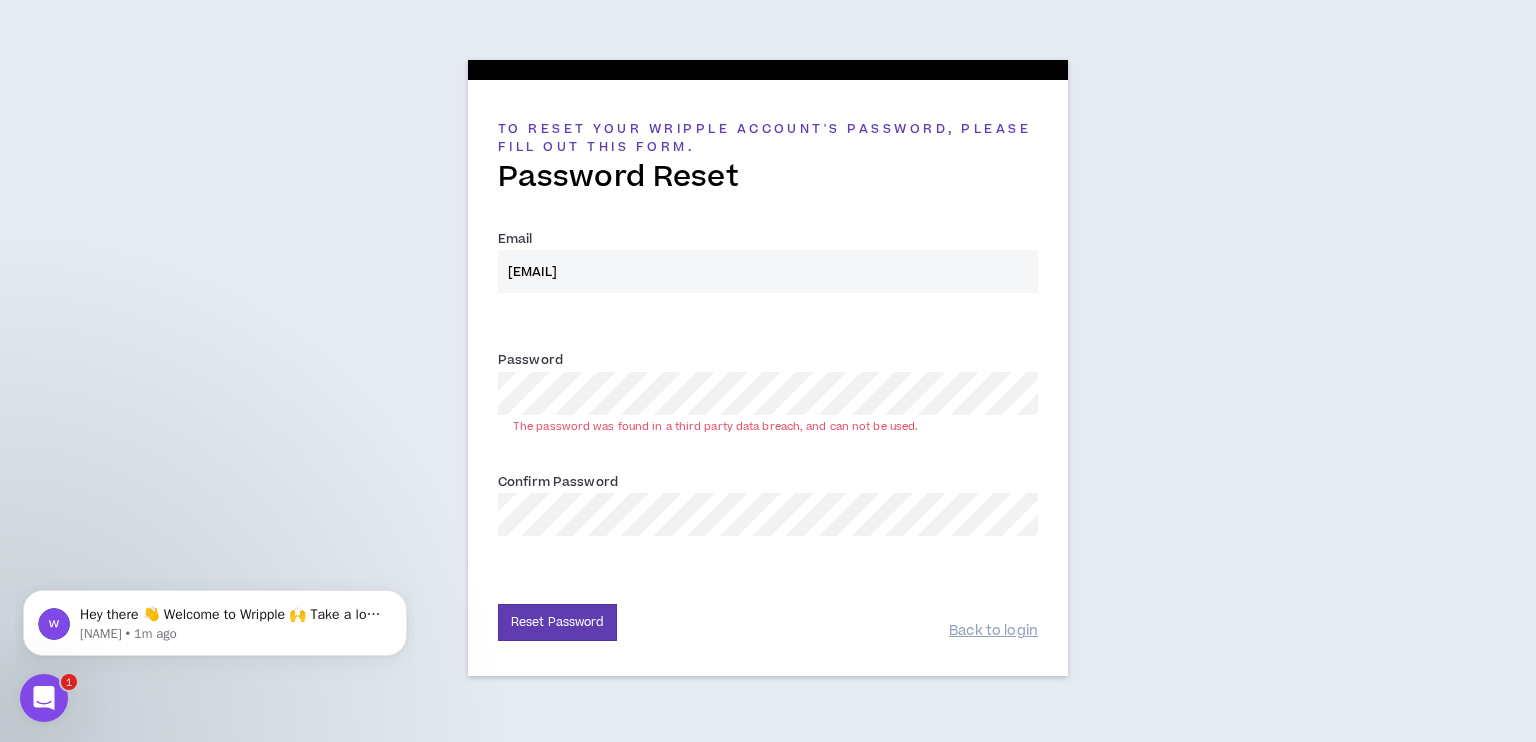 click on "To reset your Wripple Account's password, please fill out this form. Password Reset   Email  * mrsmariabelton@gmail.com Password  * The password was found in a third party data breach, and can not be used. Confirm Password  * Reset Password Back to login" at bounding box center [768, 363] 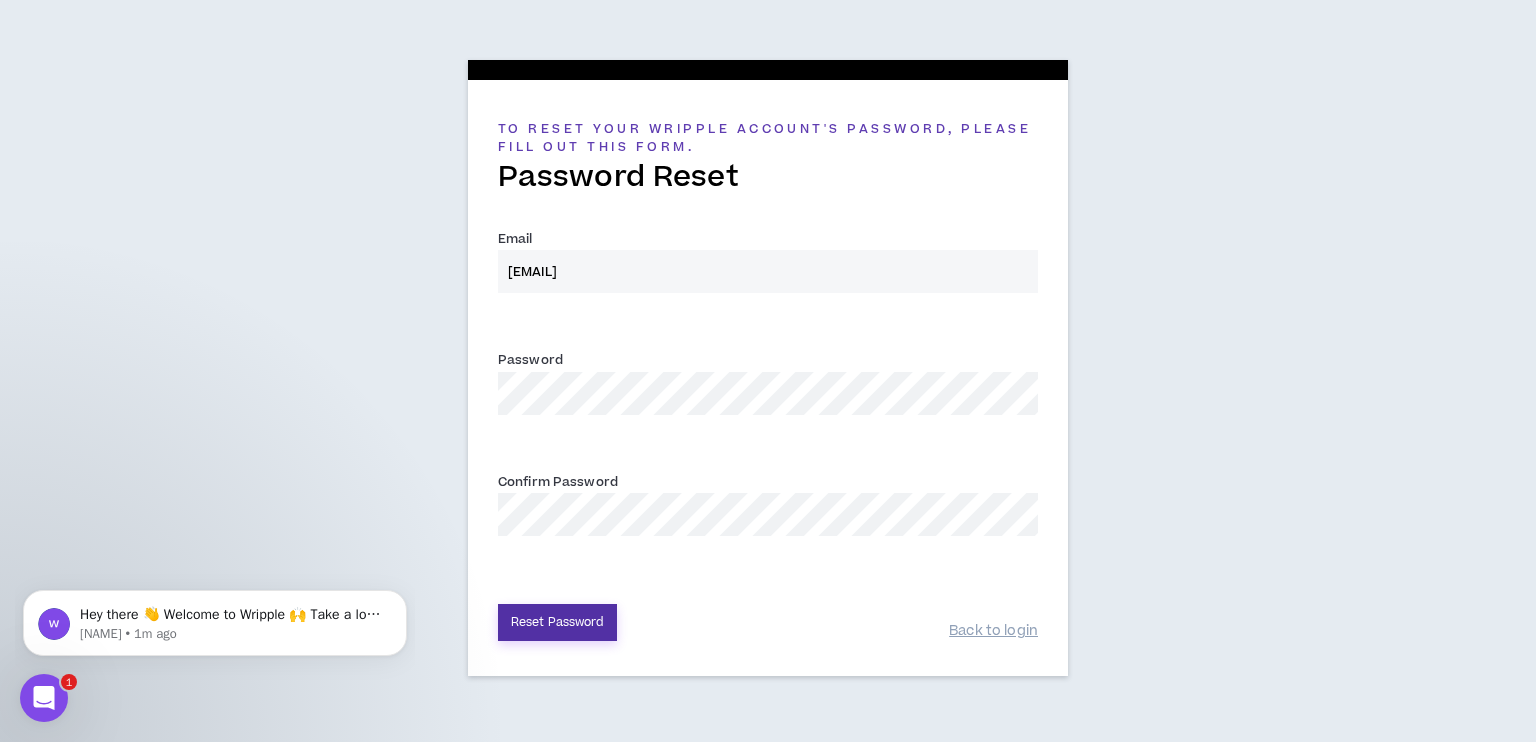 click on "Reset Password" at bounding box center [557, 622] 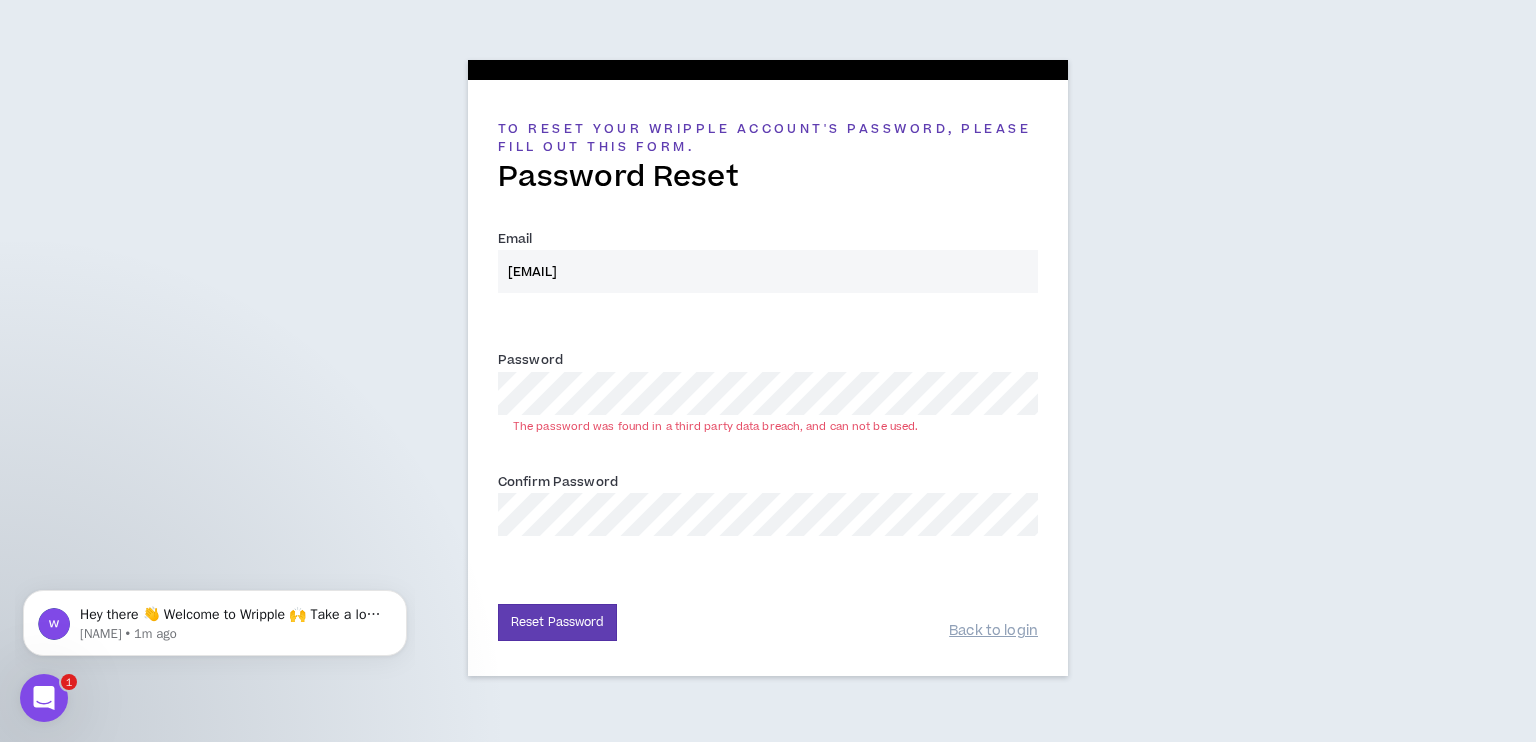 click on "To reset your Wripple Account's password, please fill out this form. Password Reset   Email  * mrsmariabelton@gmail.com Password  * The password was found in a third party data breach, and can not be used. Confirm Password  * Reset Password Back to login" at bounding box center [768, 363] 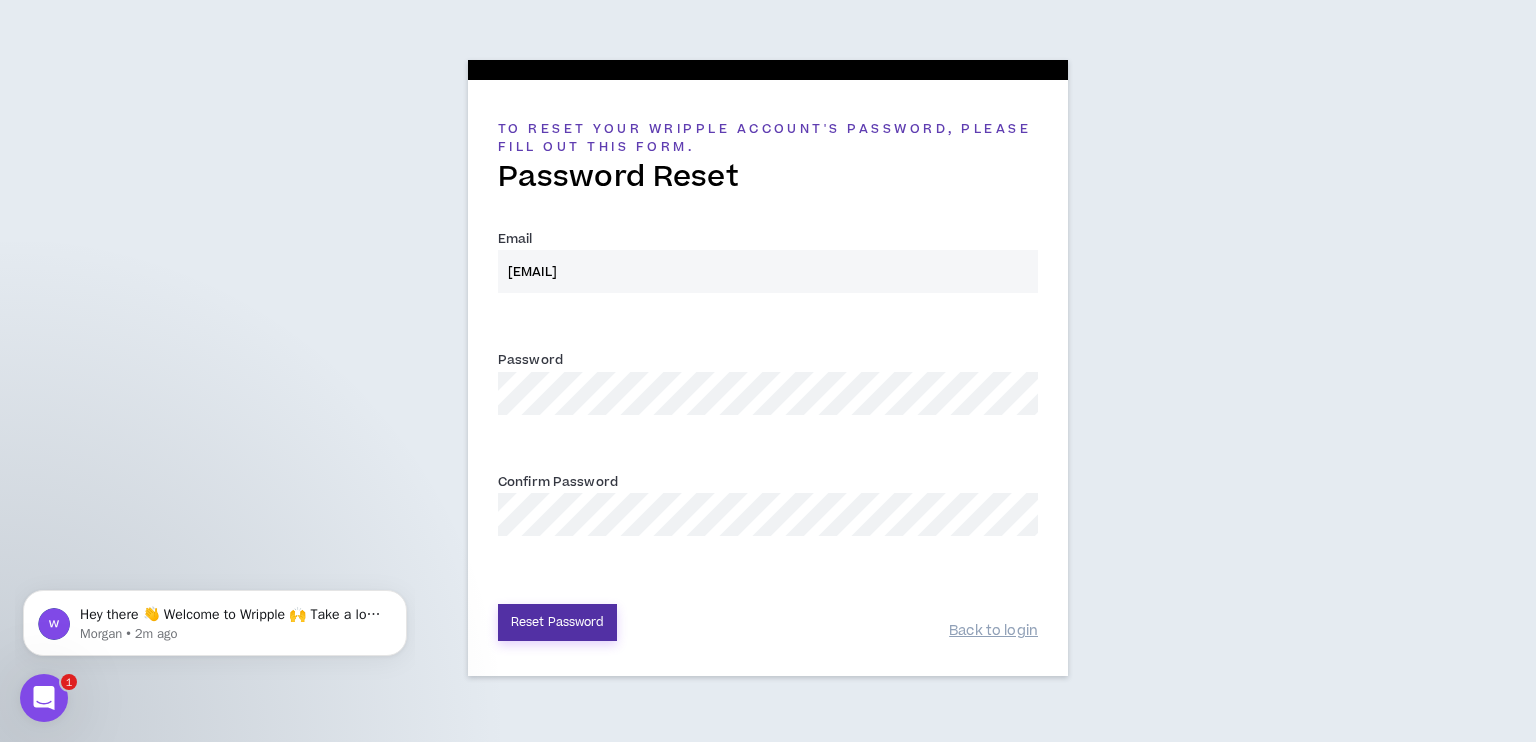click on "Reset Password" at bounding box center [557, 622] 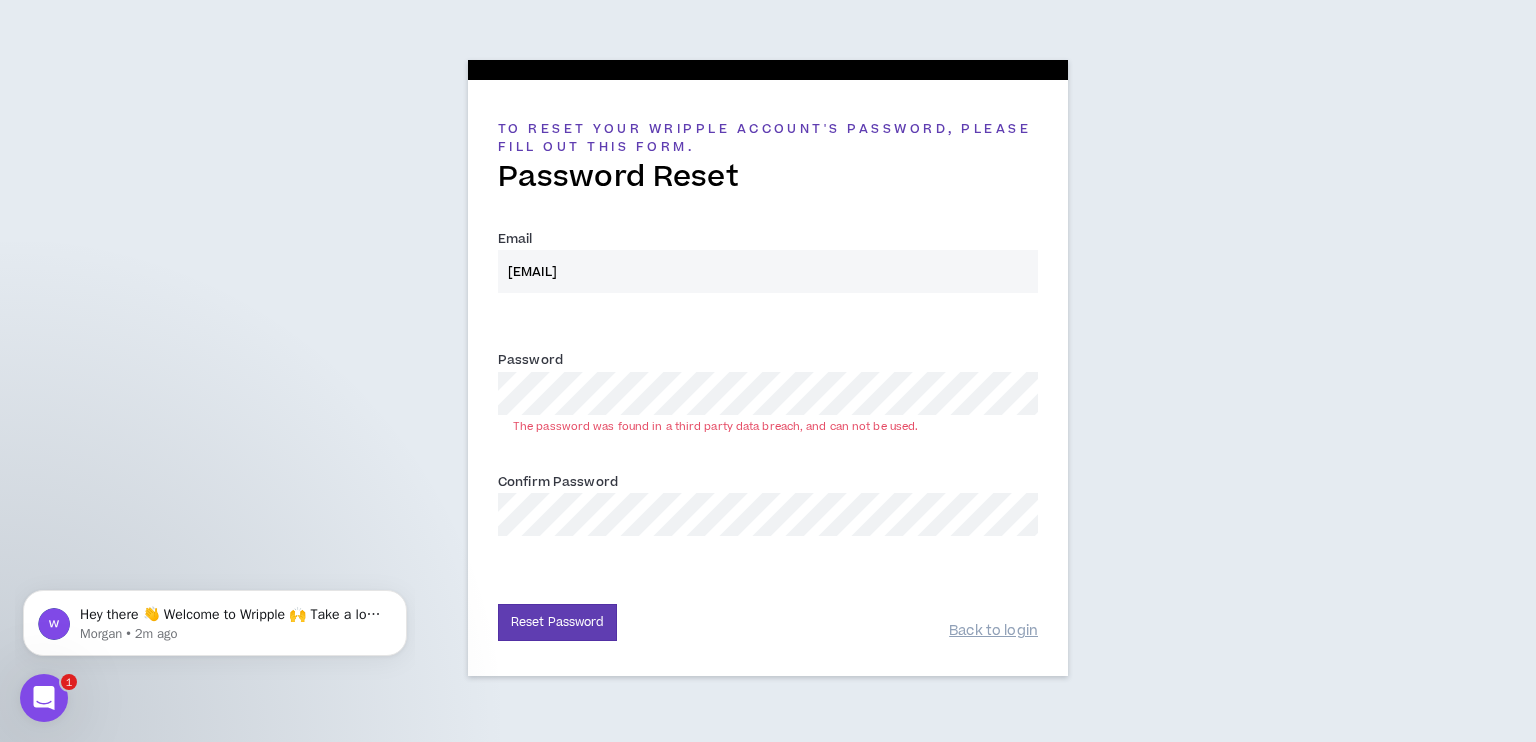 click on "To reset your Wripple Account's password, please fill out this form. Password Reset   Email  * mrsmariabelton@gmail.com Password  * The password was found in a third party data breach, and can not be used. Confirm Password  * Reset Password Back to login" at bounding box center (768, 378) 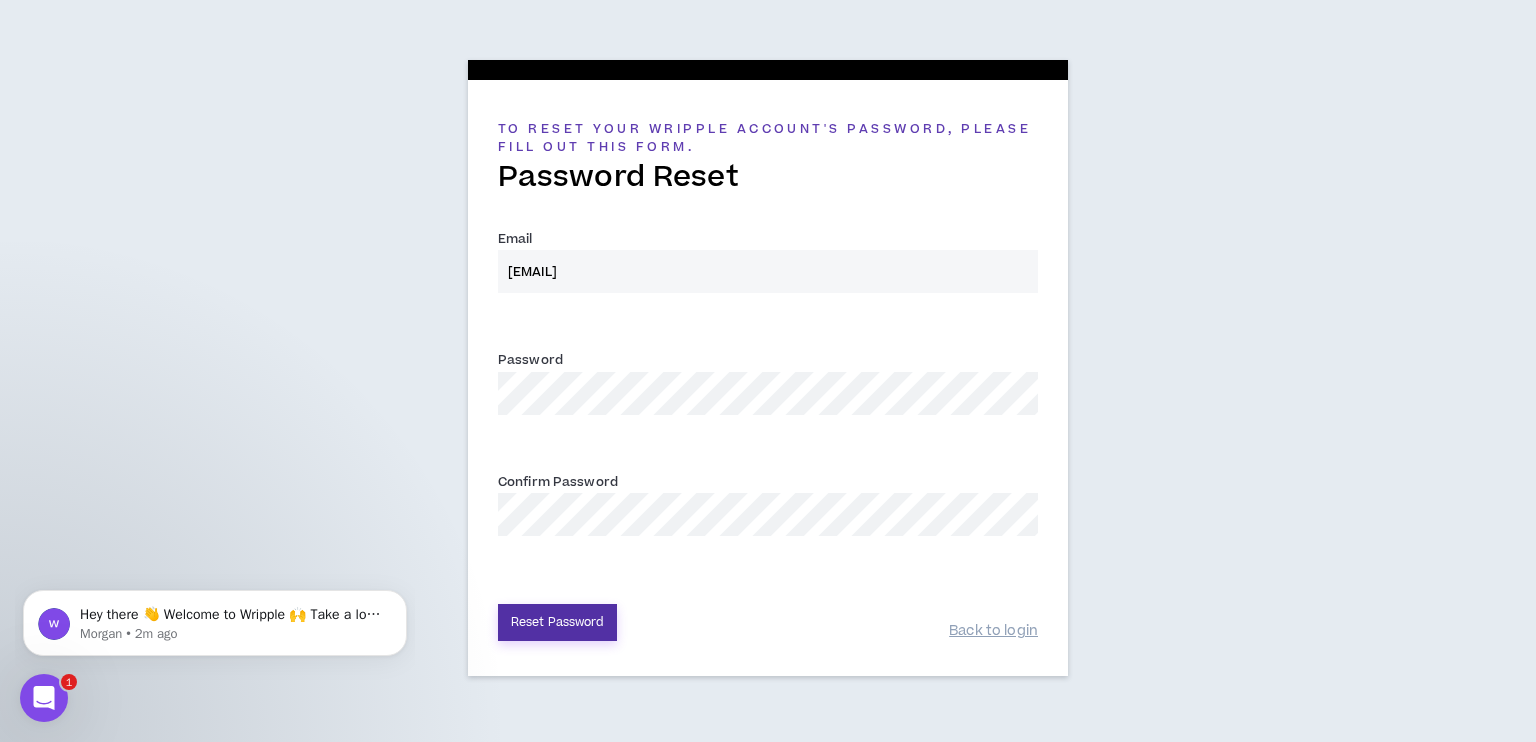 click on "Reset Password" at bounding box center [557, 622] 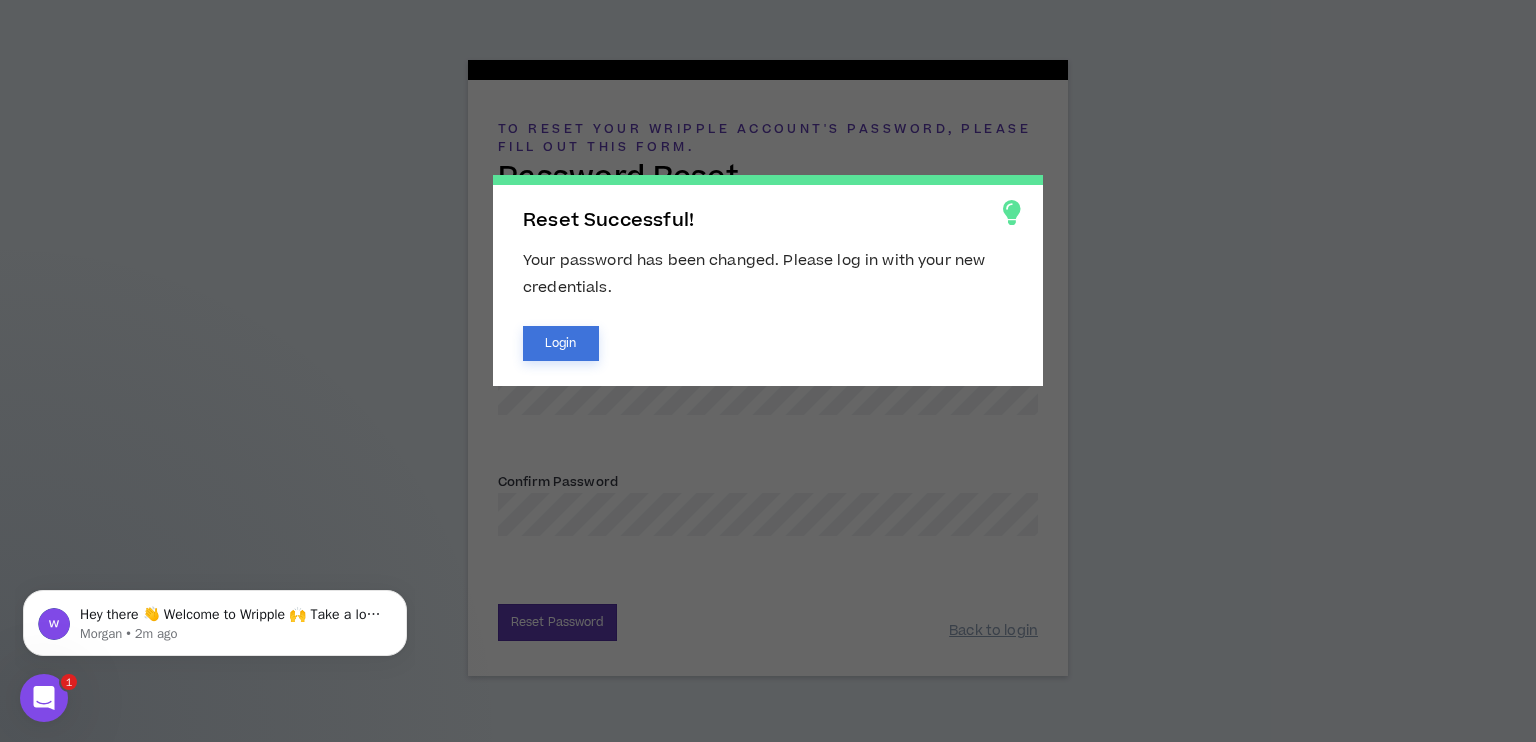 click on "Login" at bounding box center (561, 343) 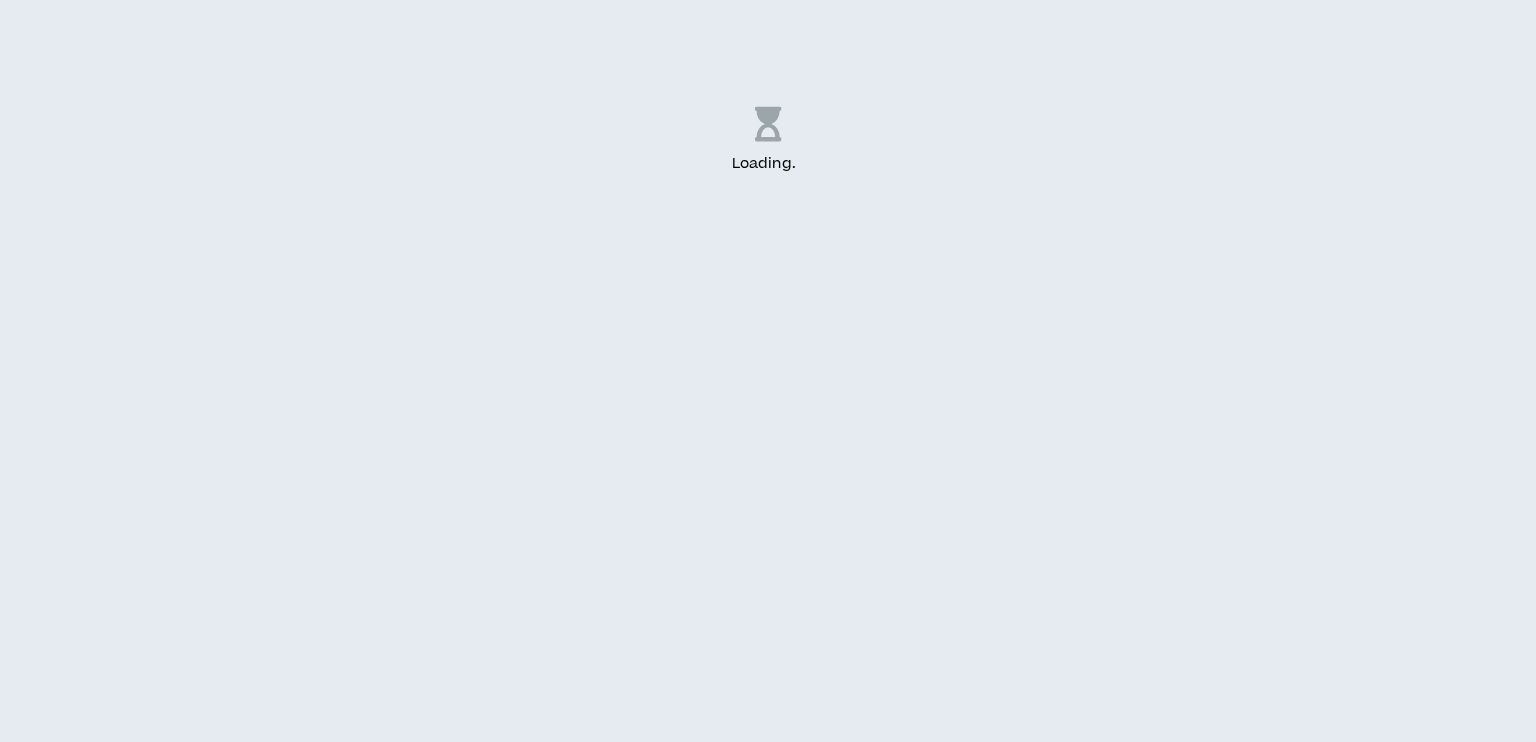 scroll, scrollTop: 0, scrollLeft: 0, axis: both 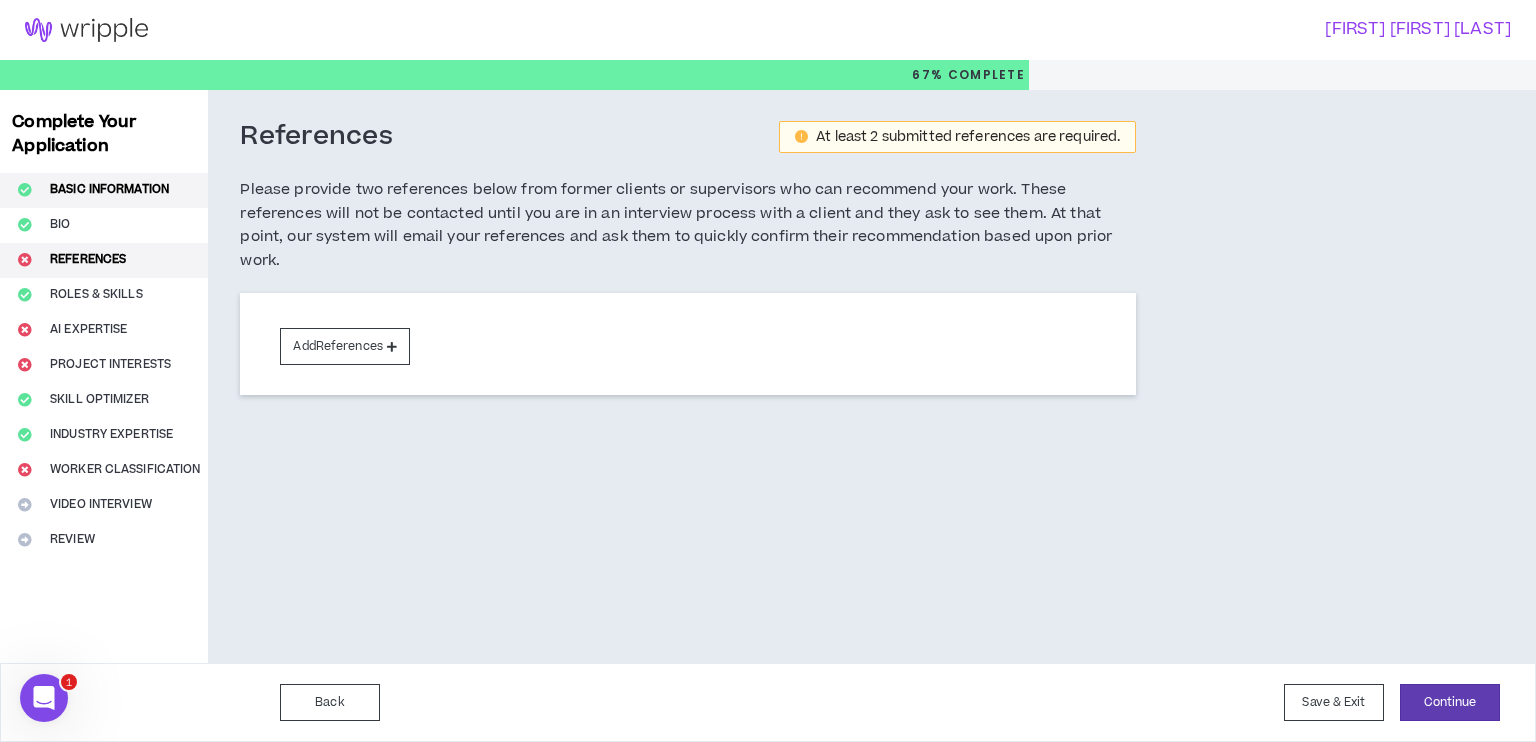 click on "Basic Information" at bounding box center (104, 190) 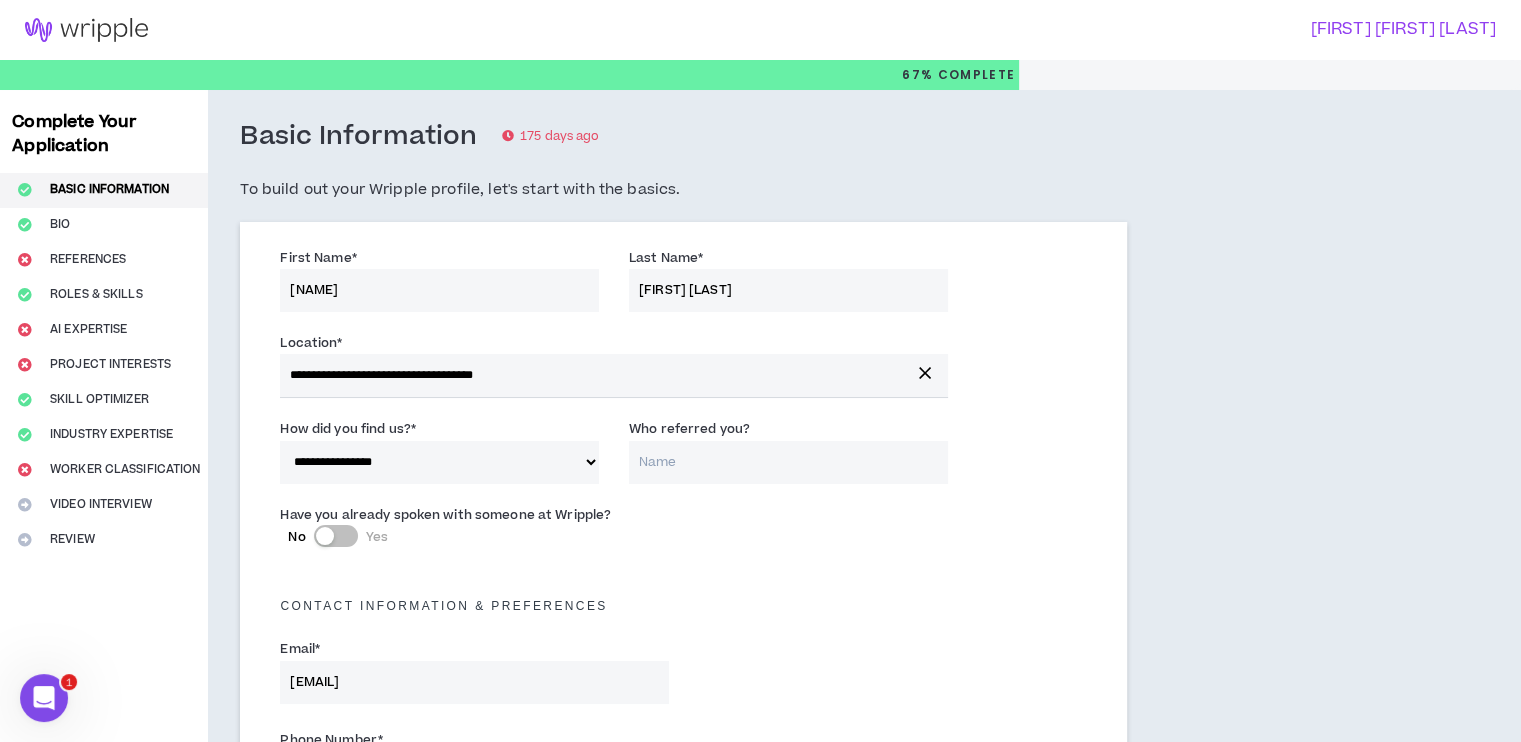 click on "[FIRST] [LAST]" at bounding box center [788, 290] 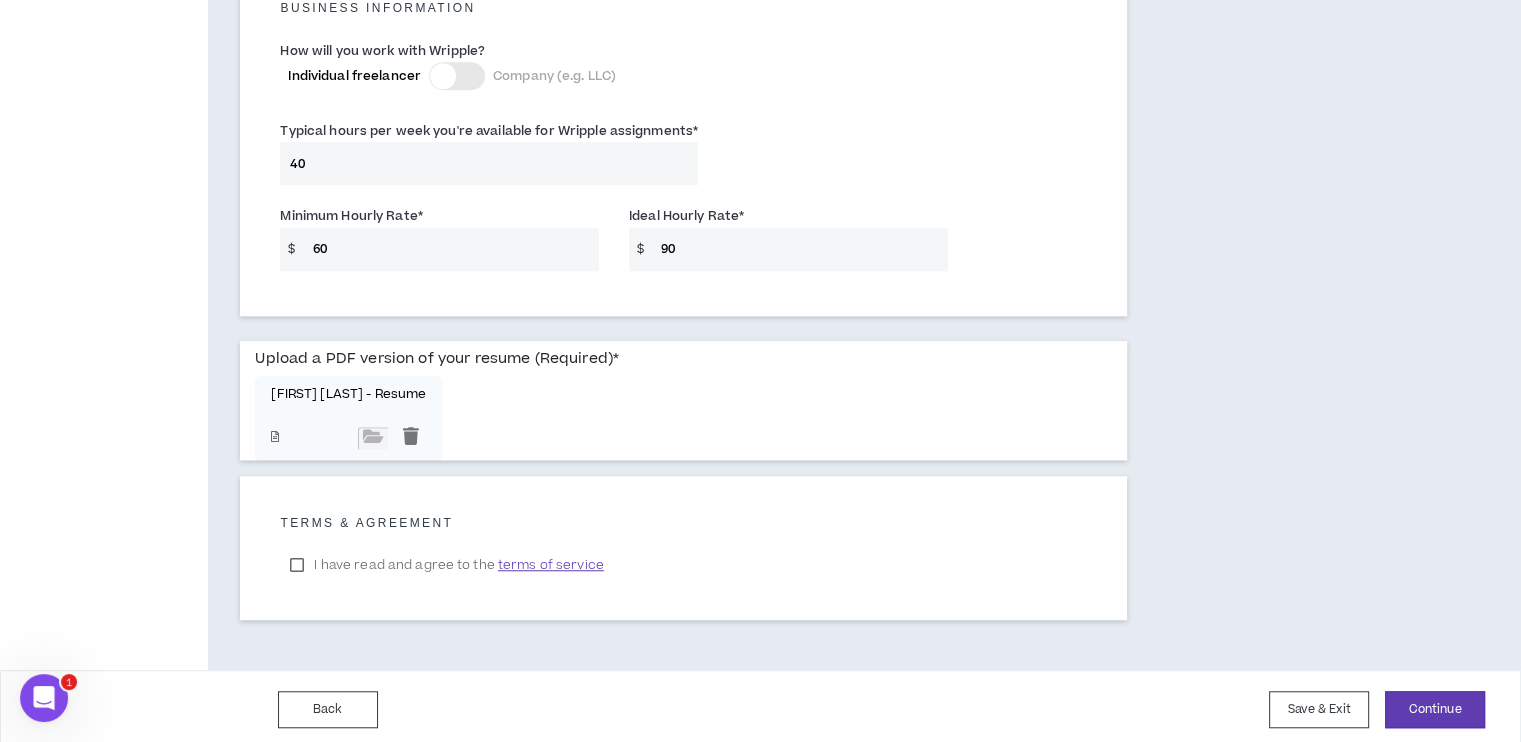 scroll, scrollTop: 1447, scrollLeft: 0, axis: vertical 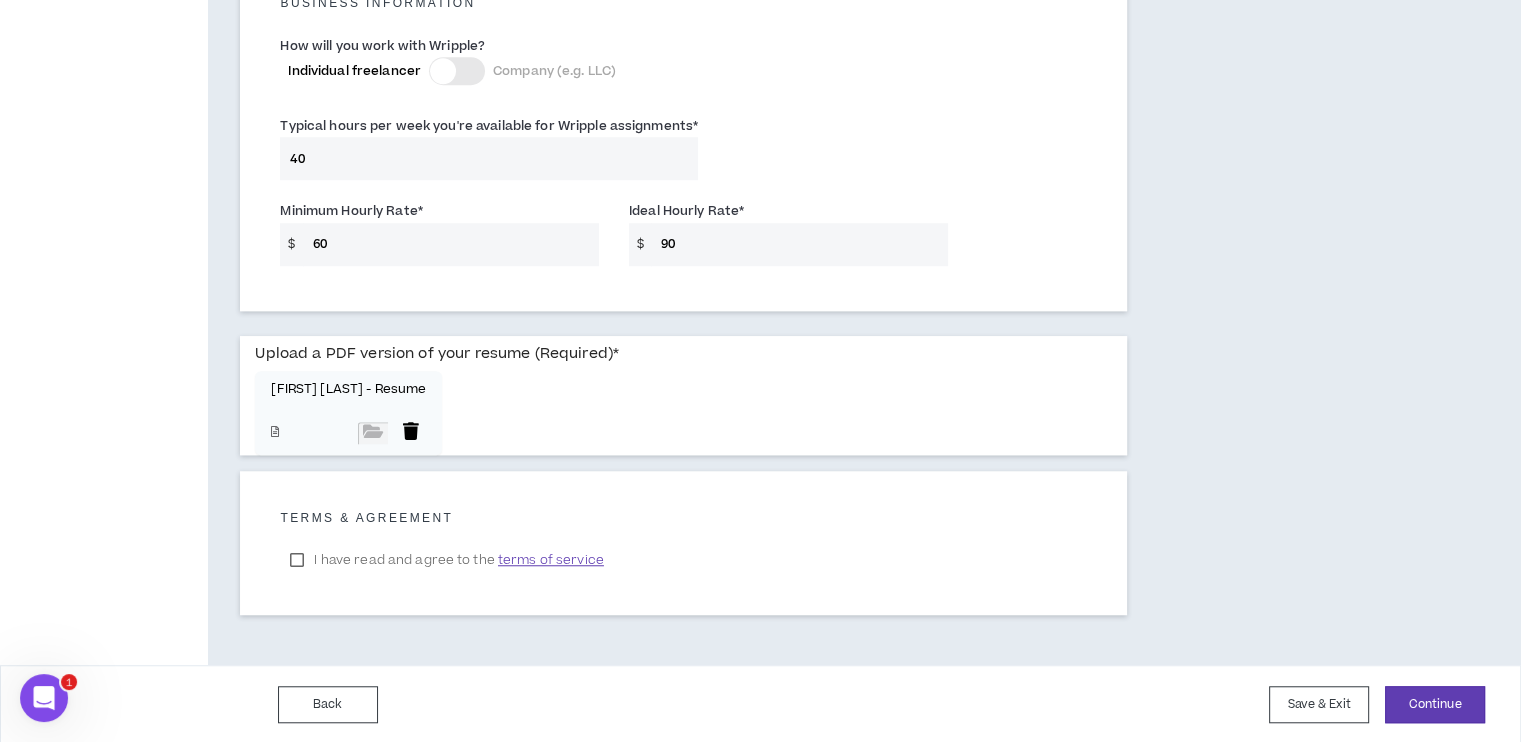 type on "[FIRST] [LAST]" 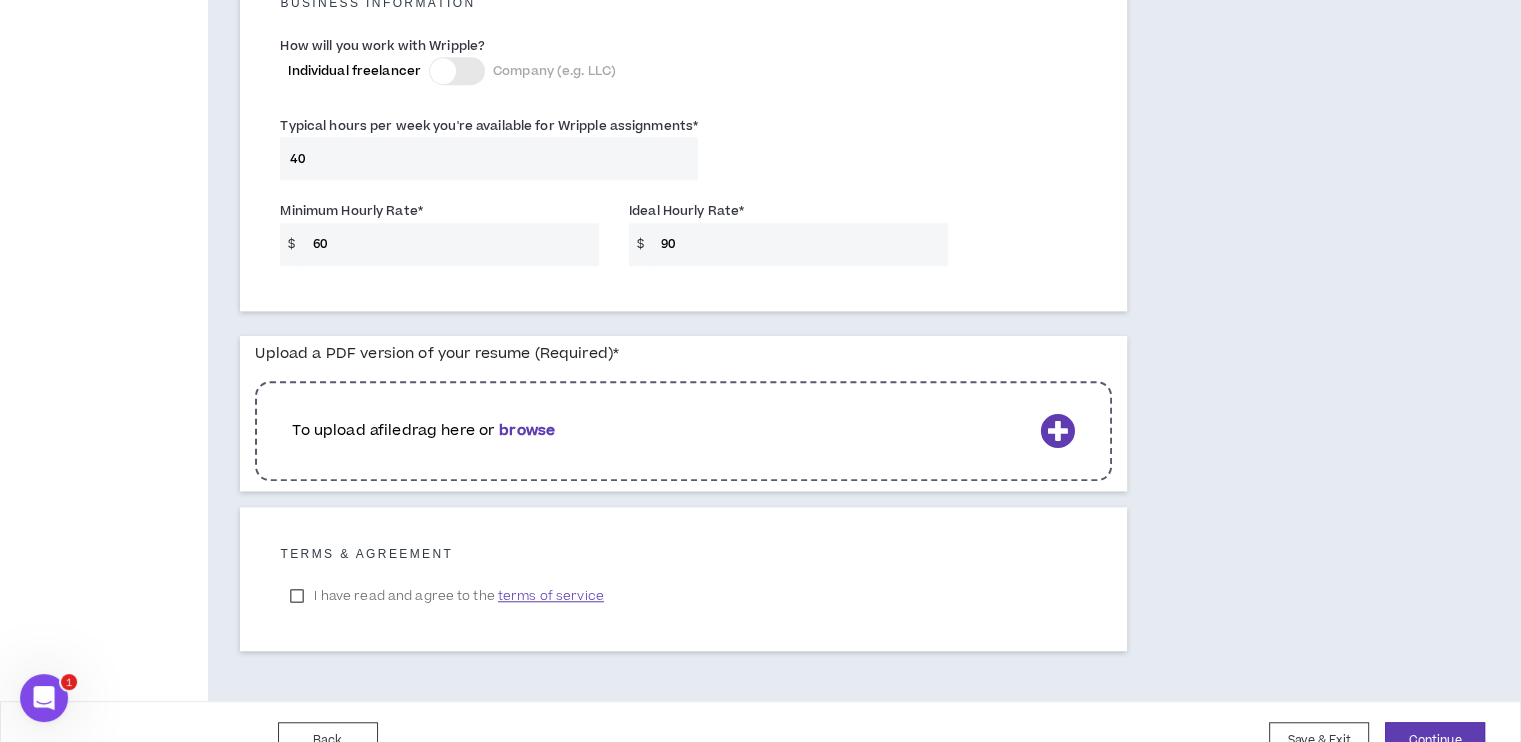 click at bounding box center [1057, 430] 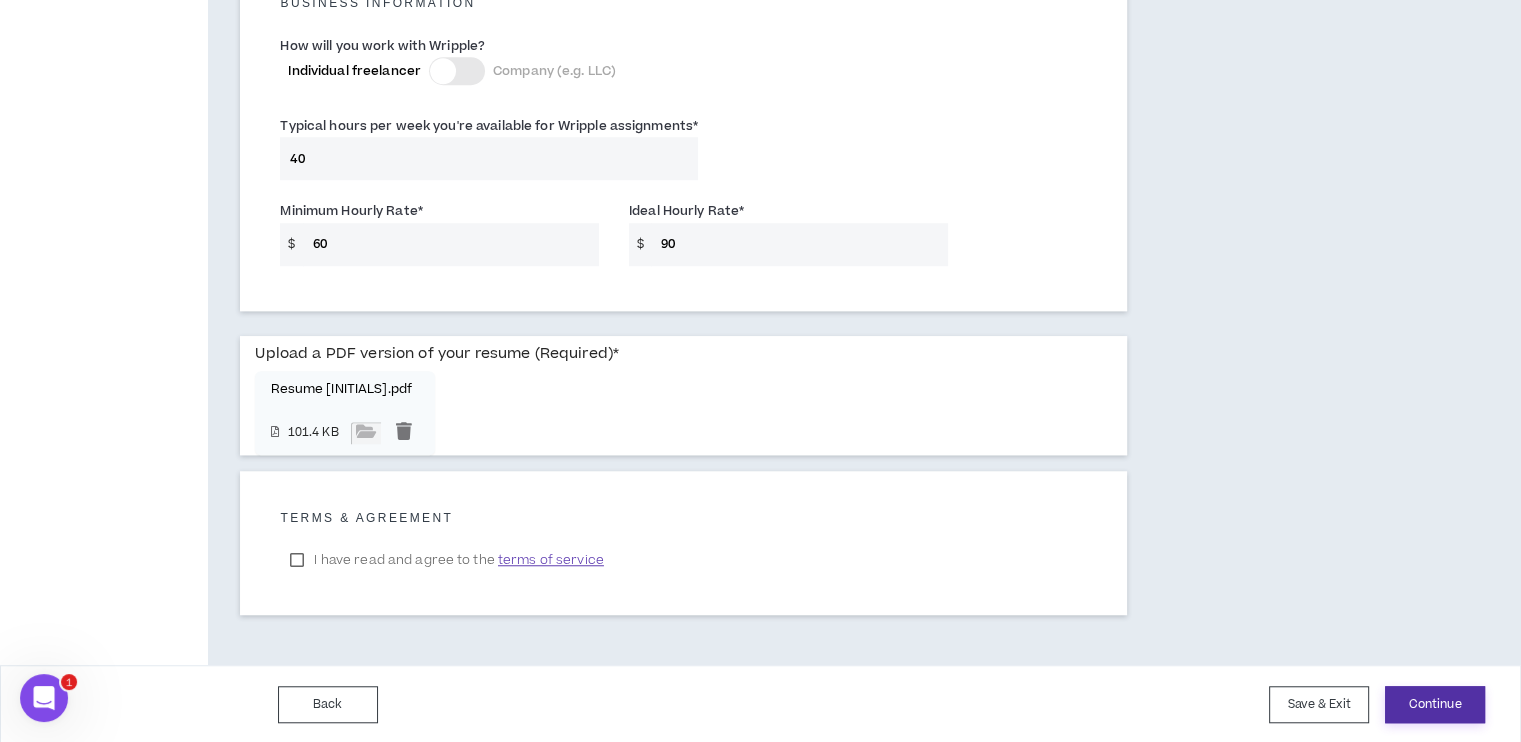 click on "Continue" at bounding box center (1435, 704) 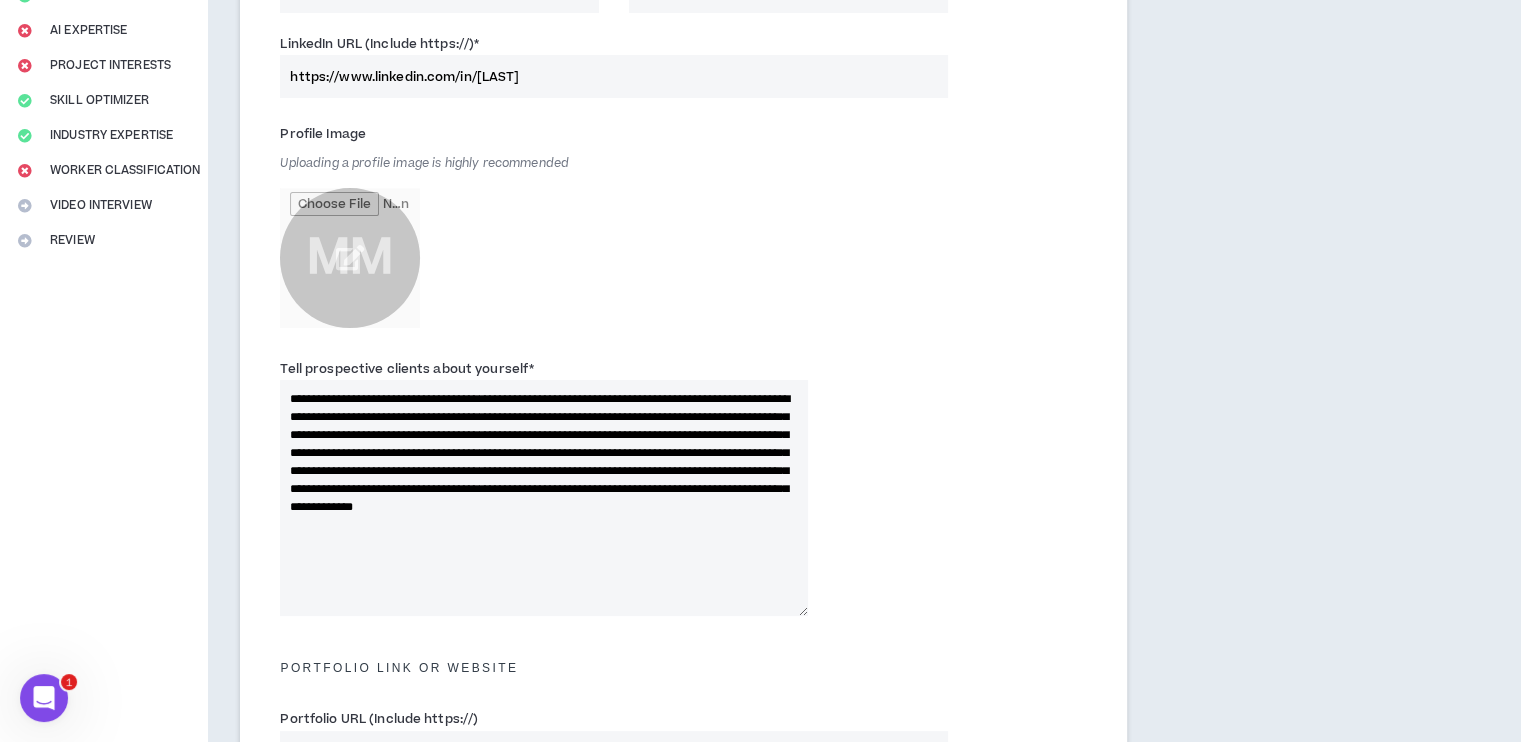 scroll, scrollTop: 300, scrollLeft: 0, axis: vertical 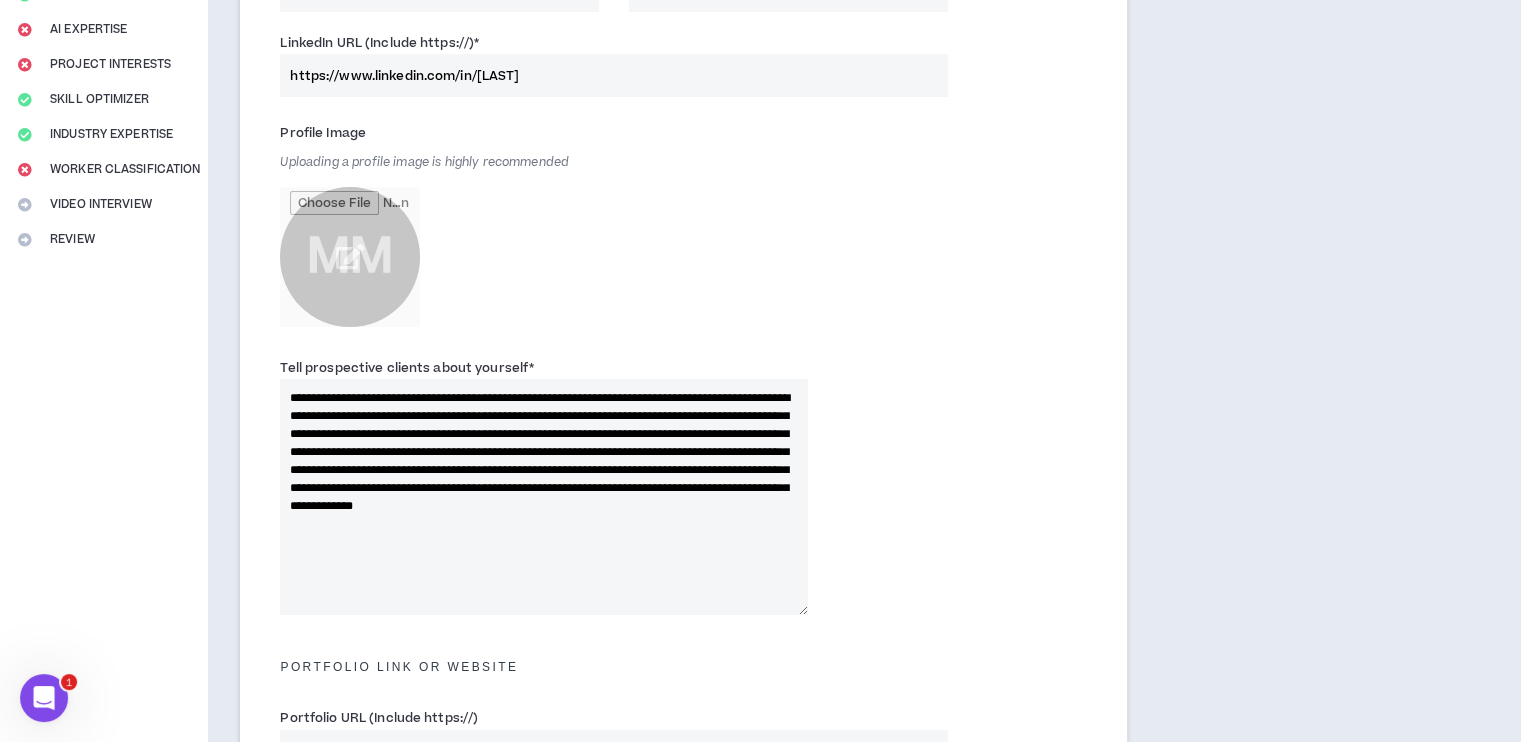drag, startPoint x: 683, startPoint y: 548, endPoint x: 651, endPoint y: 397, distance: 154.35349 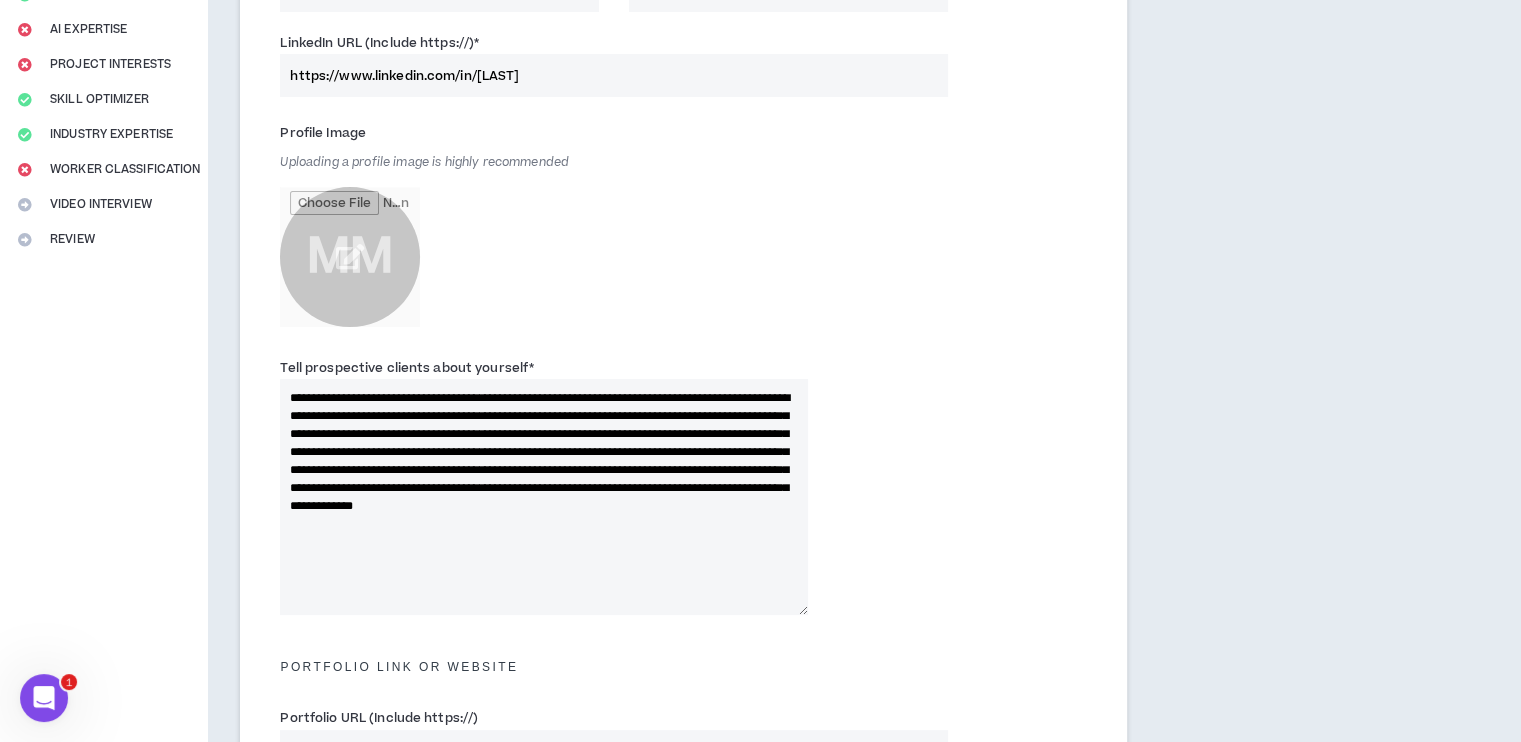 click on "**********" at bounding box center [544, 497] 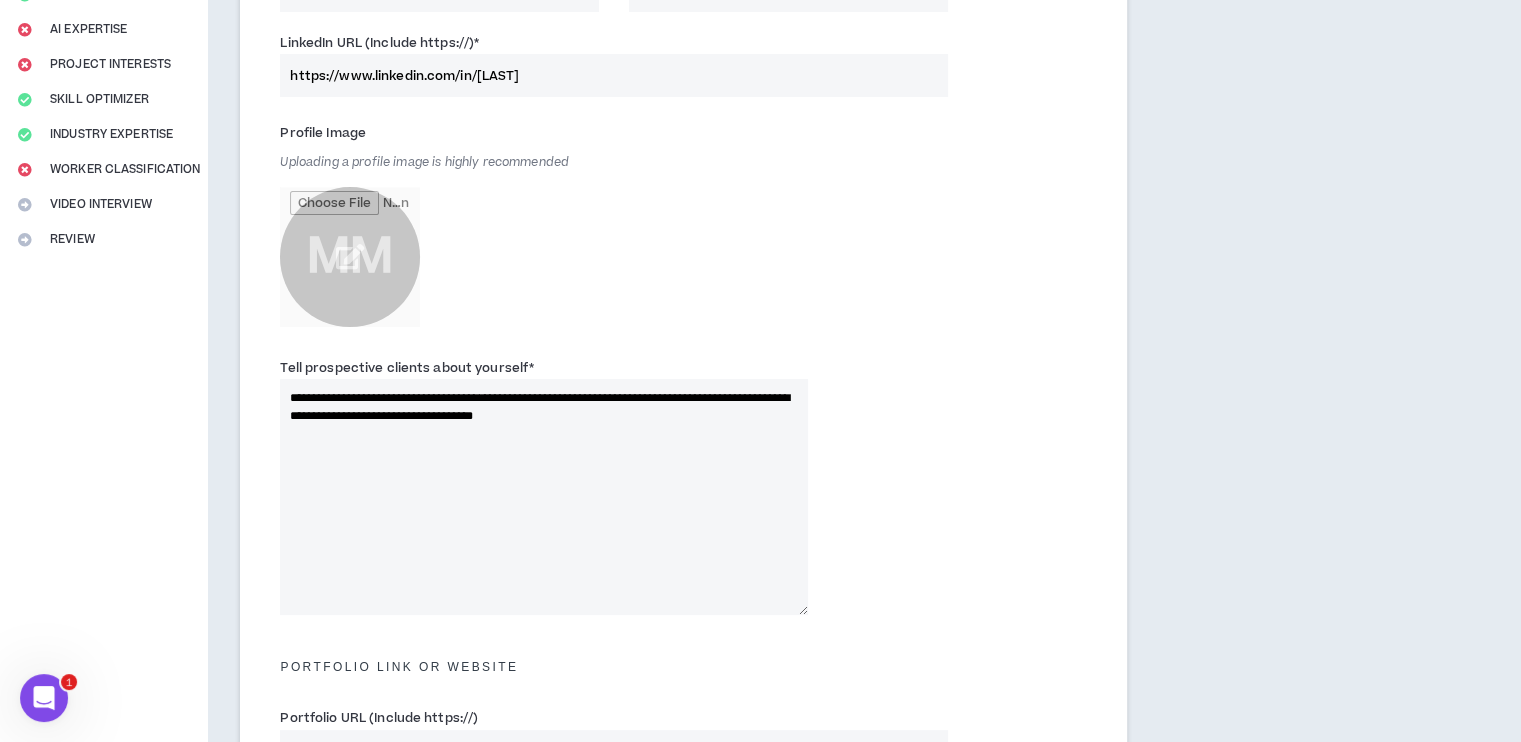 type on "**********" 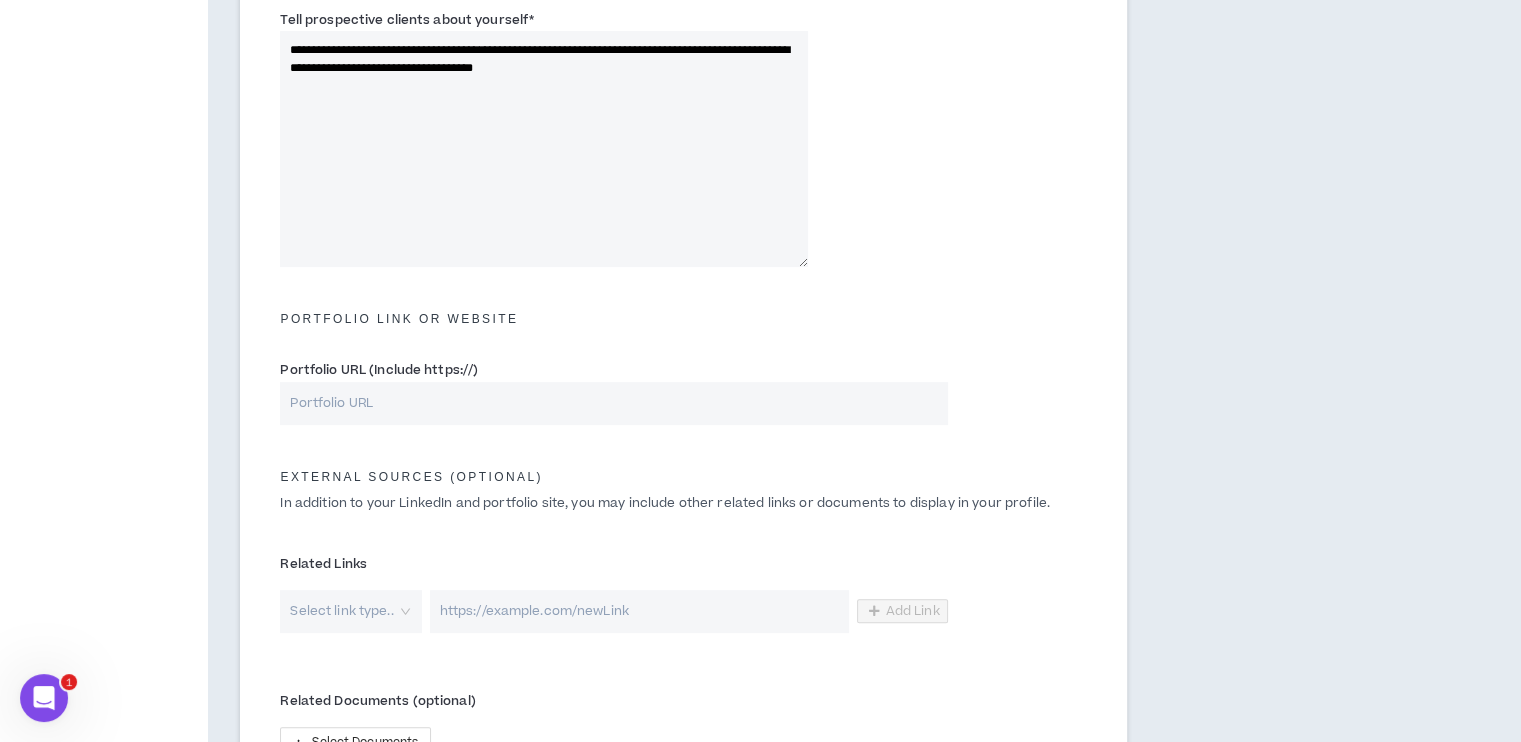 scroll, scrollTop: 894, scrollLeft: 0, axis: vertical 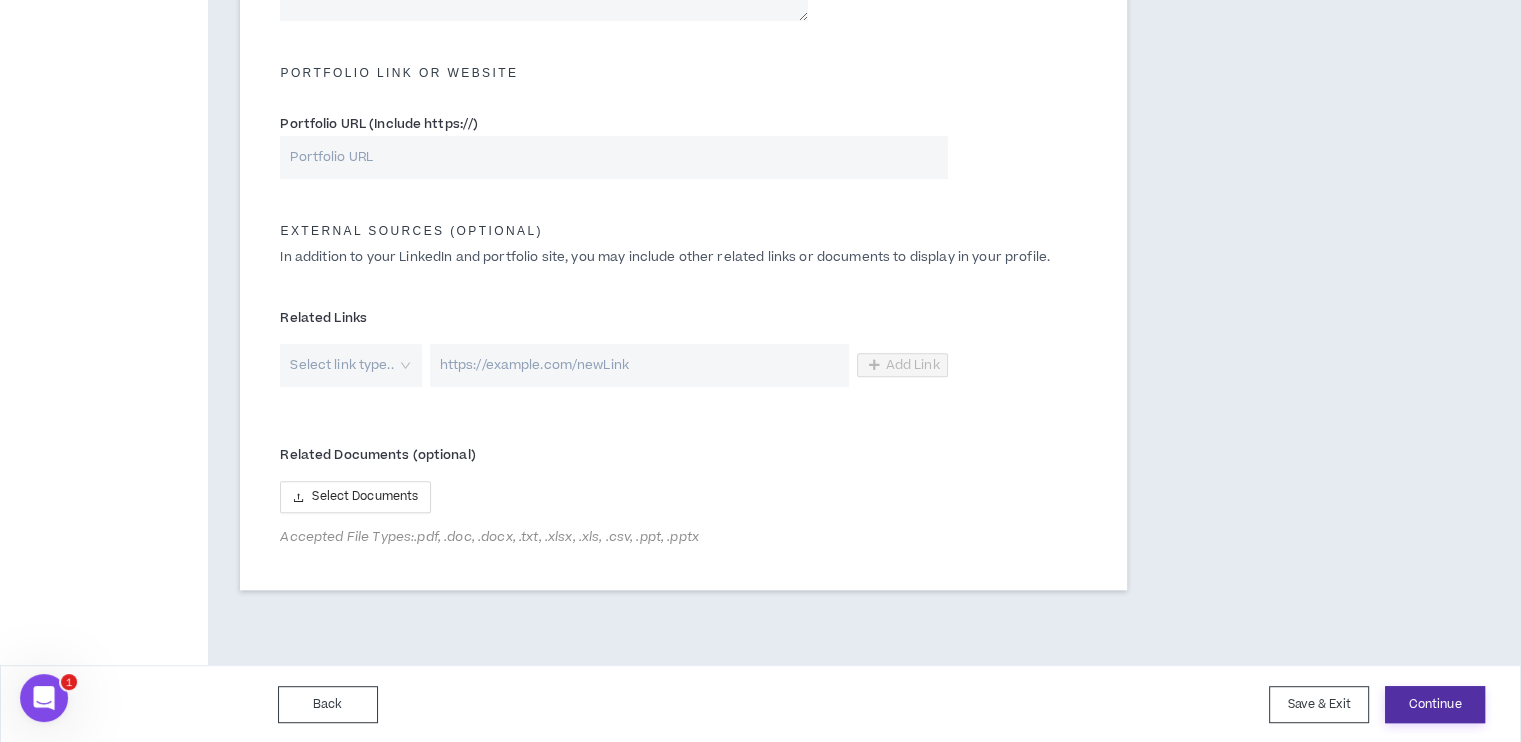 click on "Continue" at bounding box center [1435, 704] 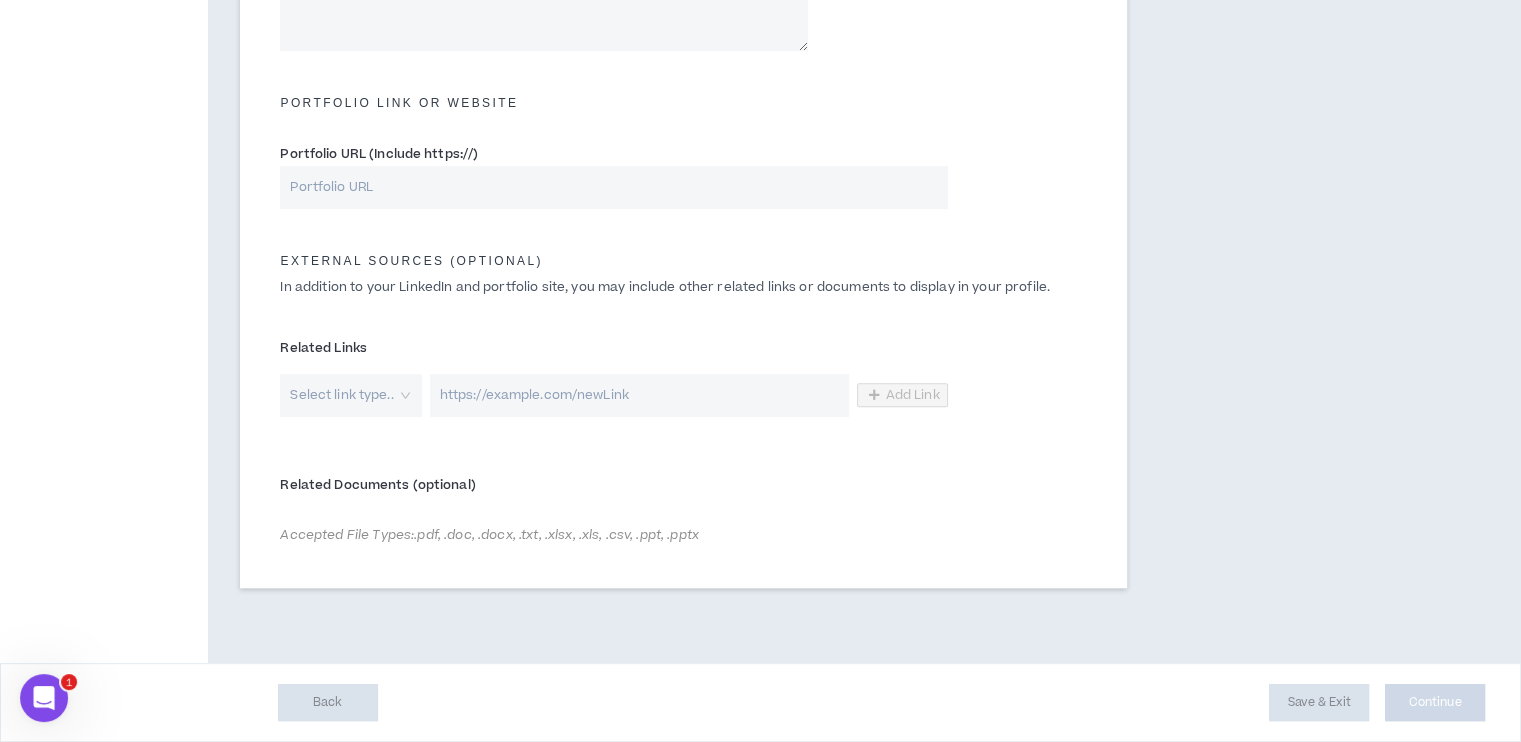scroll, scrollTop: 862, scrollLeft: 0, axis: vertical 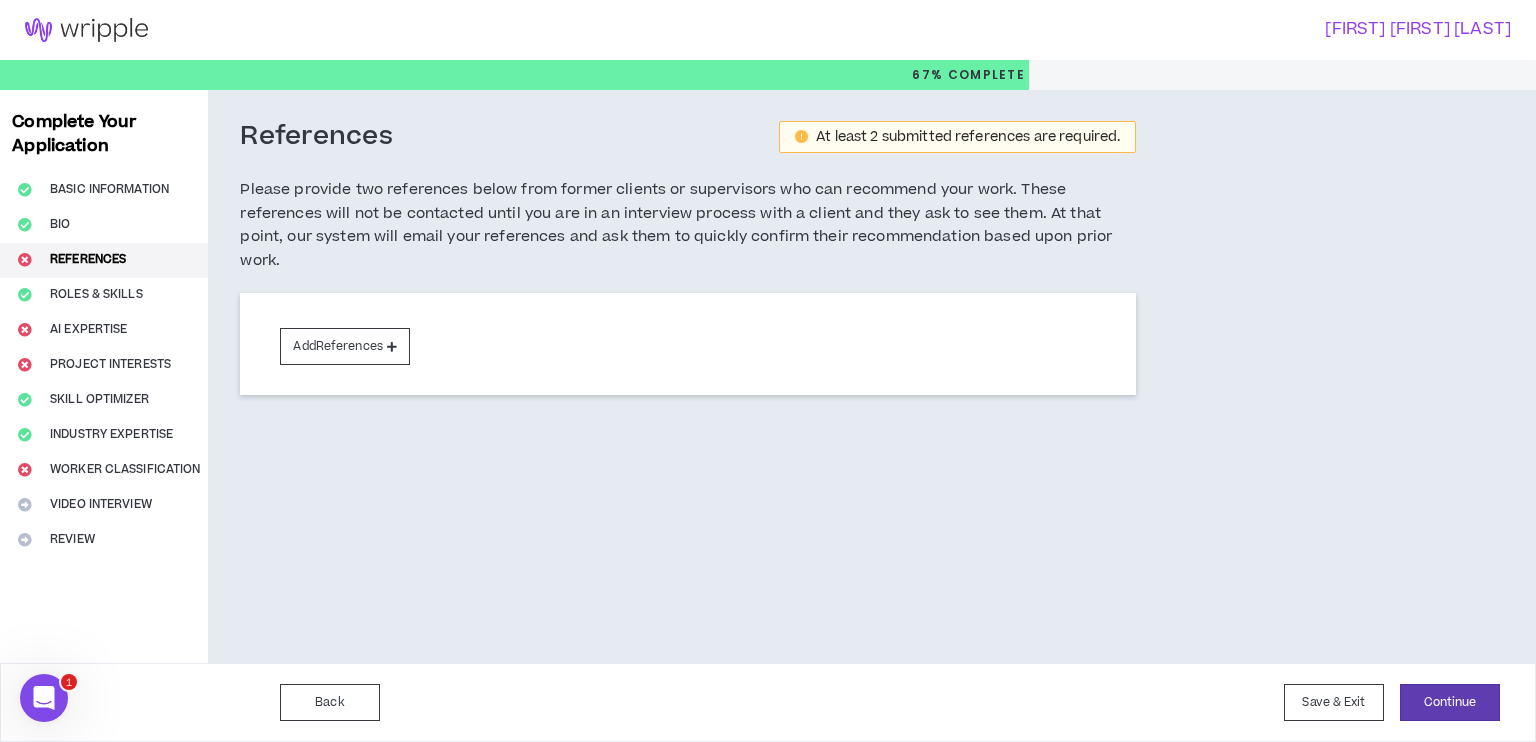 click on "Complete Your Application Basic Information Bio References Roles & Skills AI Expertise Project Interests Skill Optimizer Industry Expertise Worker Classification Video Interview Review" at bounding box center (104, 376) 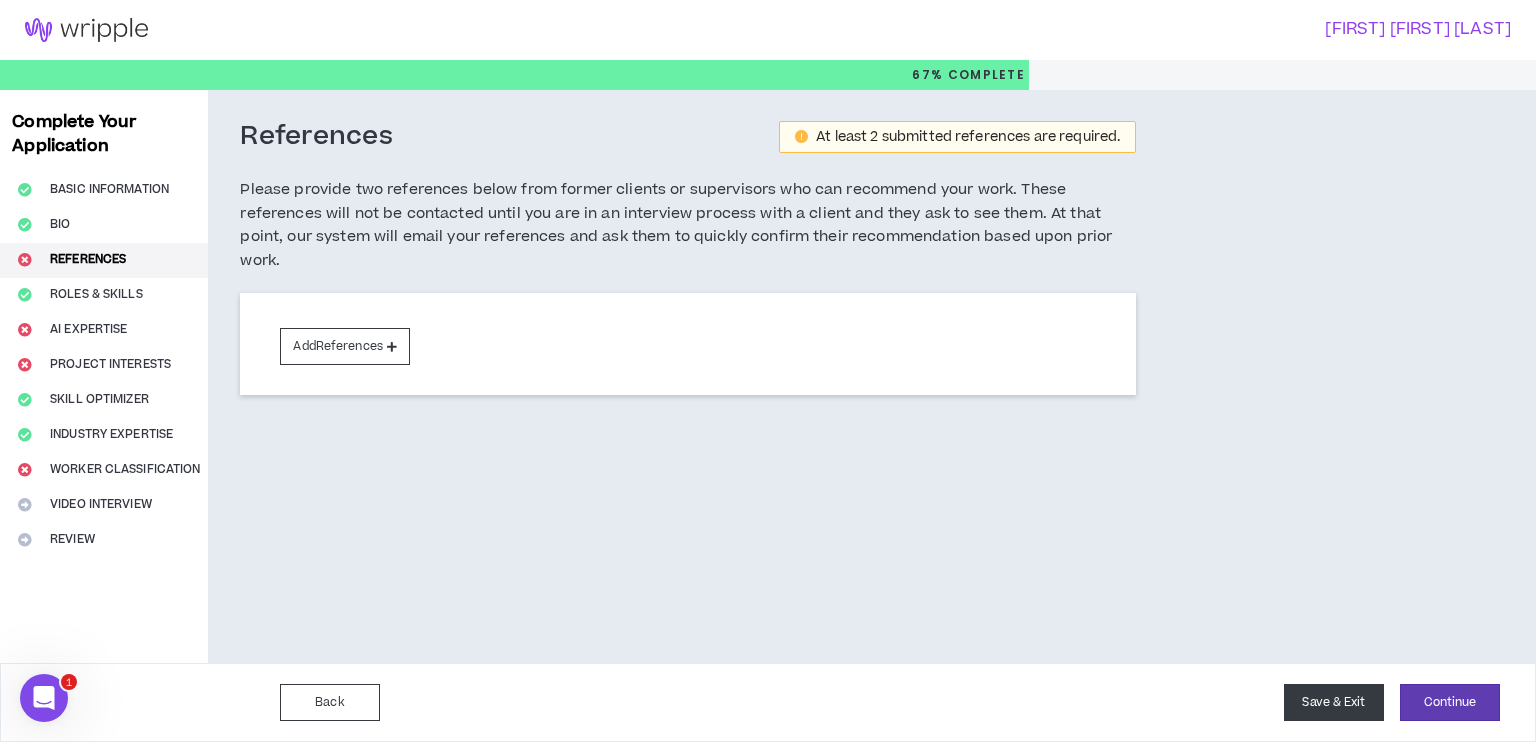 click on "Save & Exit" at bounding box center [1334, 702] 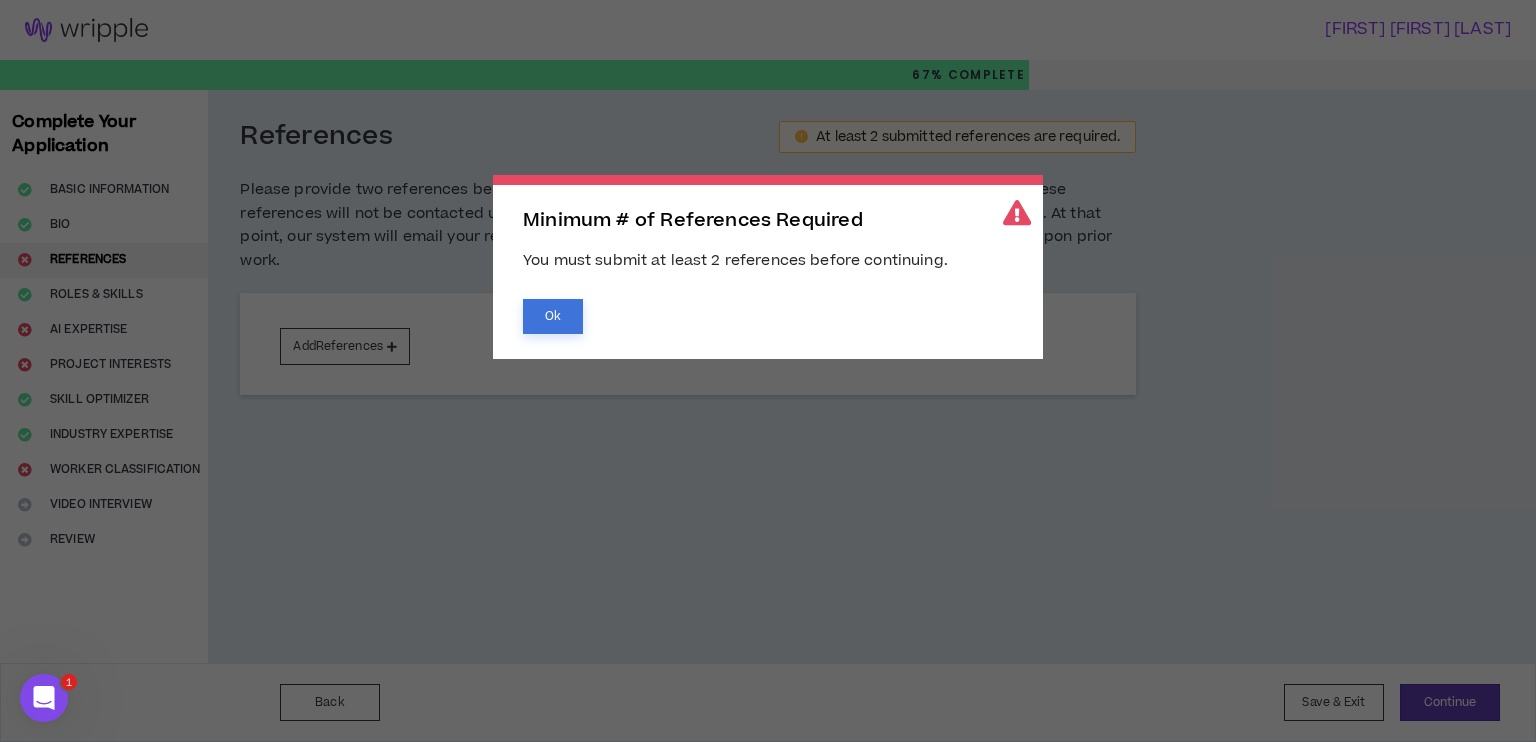 click on "Ok" at bounding box center (553, 316) 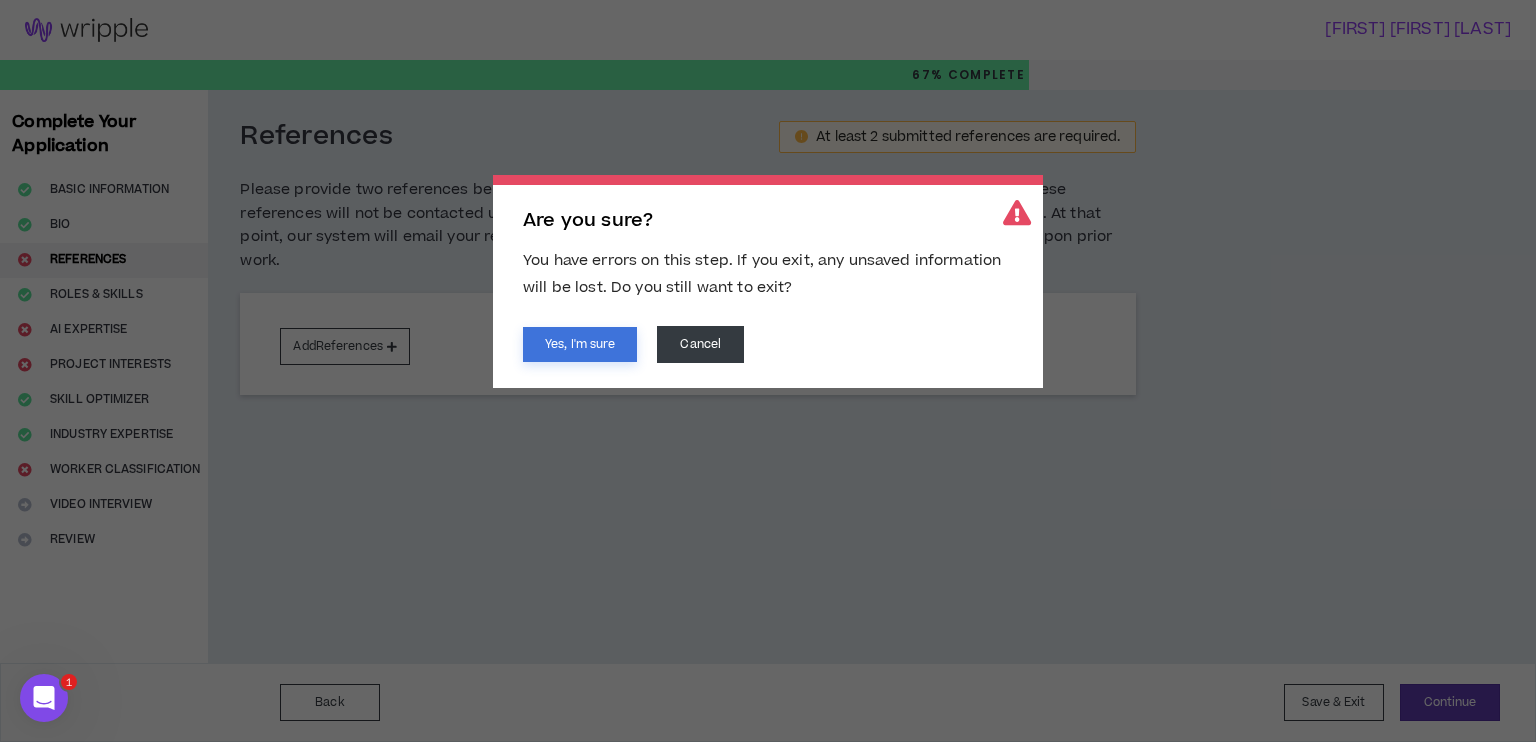click on "Yes, I'm sure" at bounding box center [580, 344] 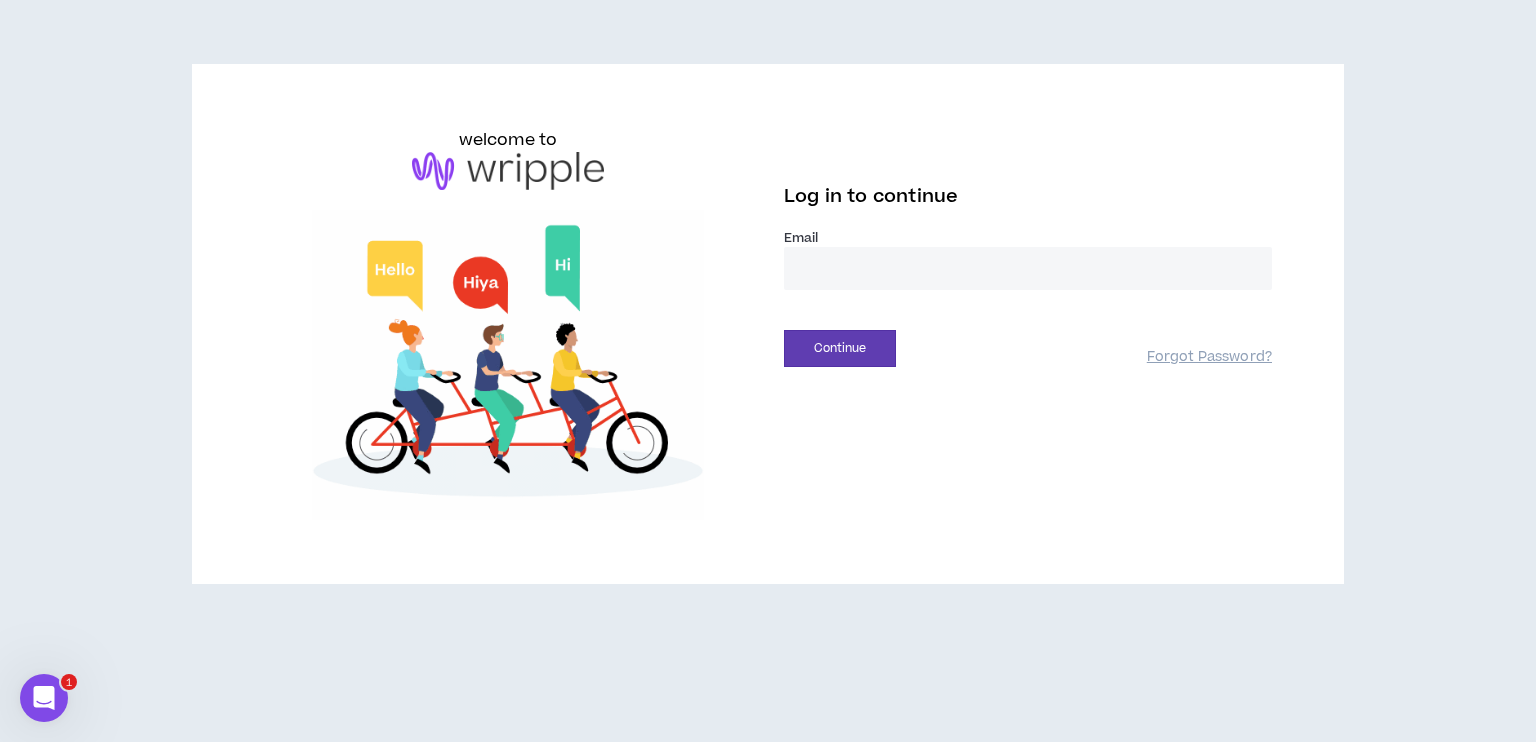 click at bounding box center (1028, 268) 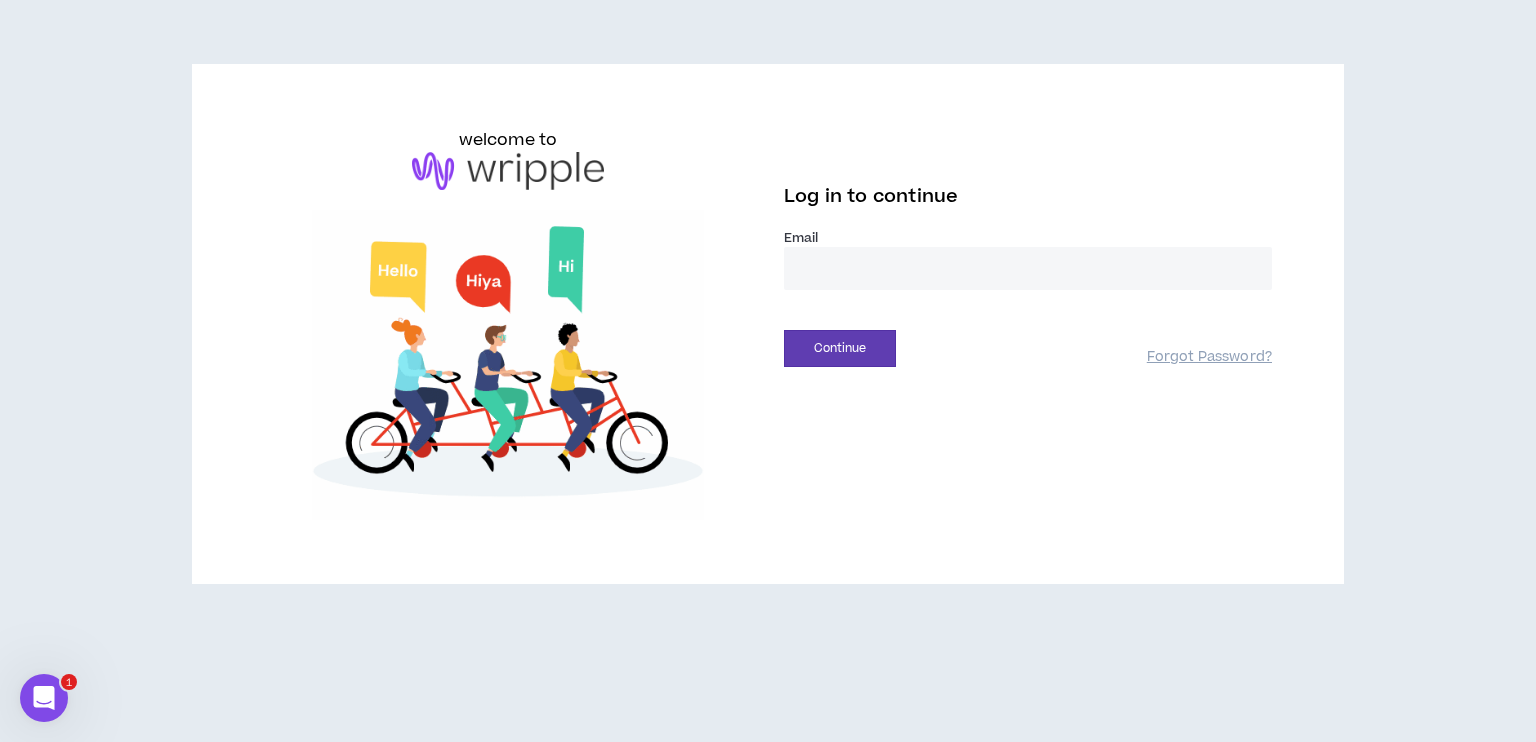 type on "**********" 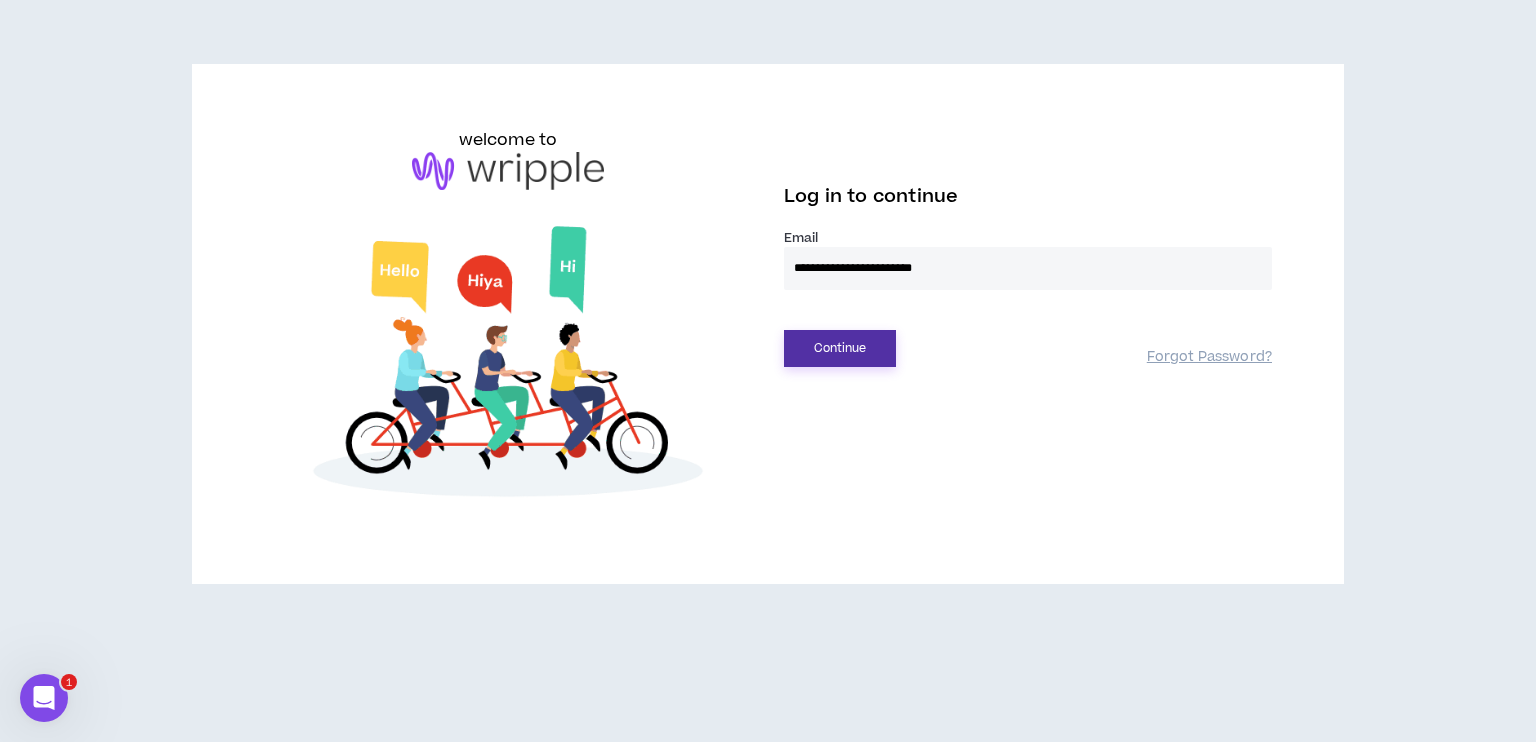 click on "Continue" at bounding box center (840, 348) 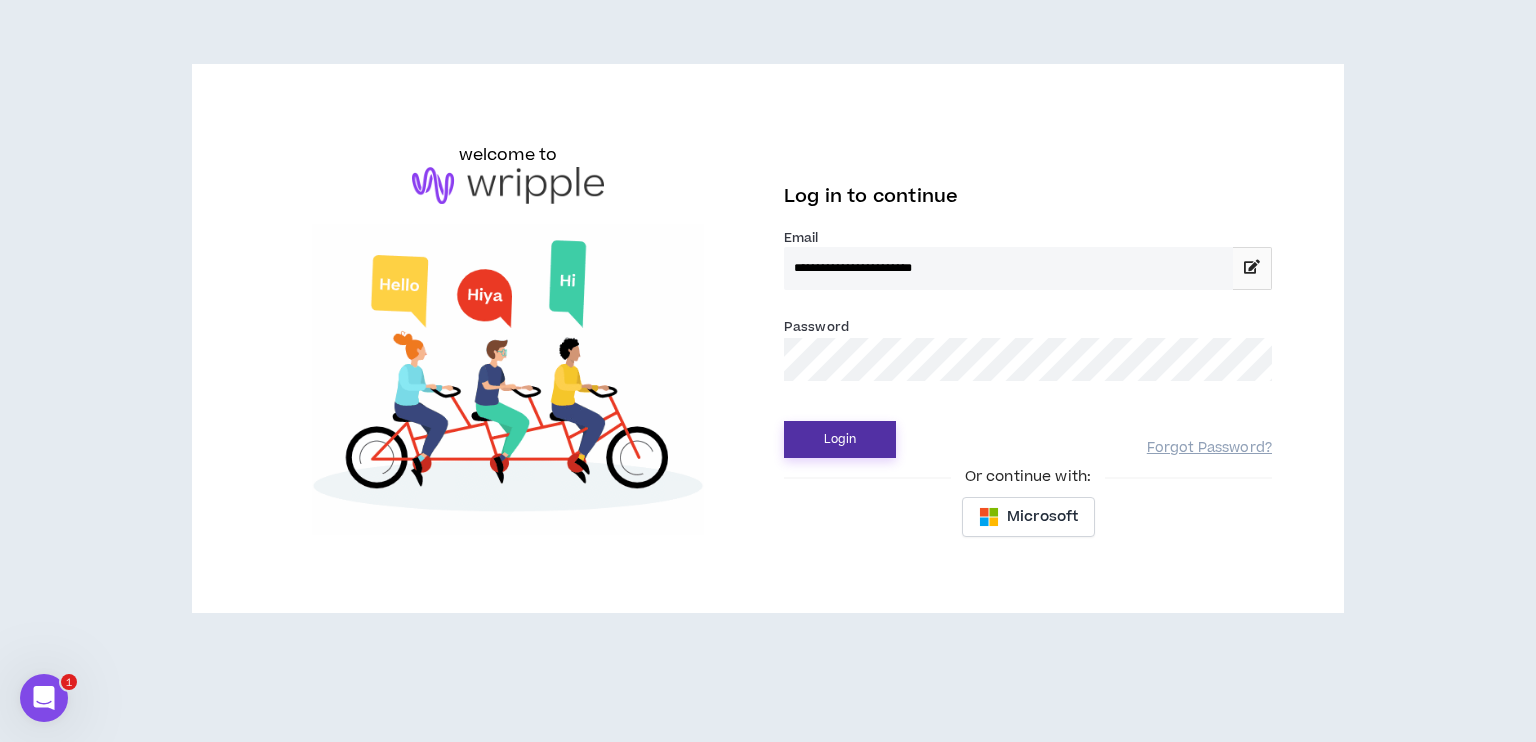 click on "Login" at bounding box center (840, 439) 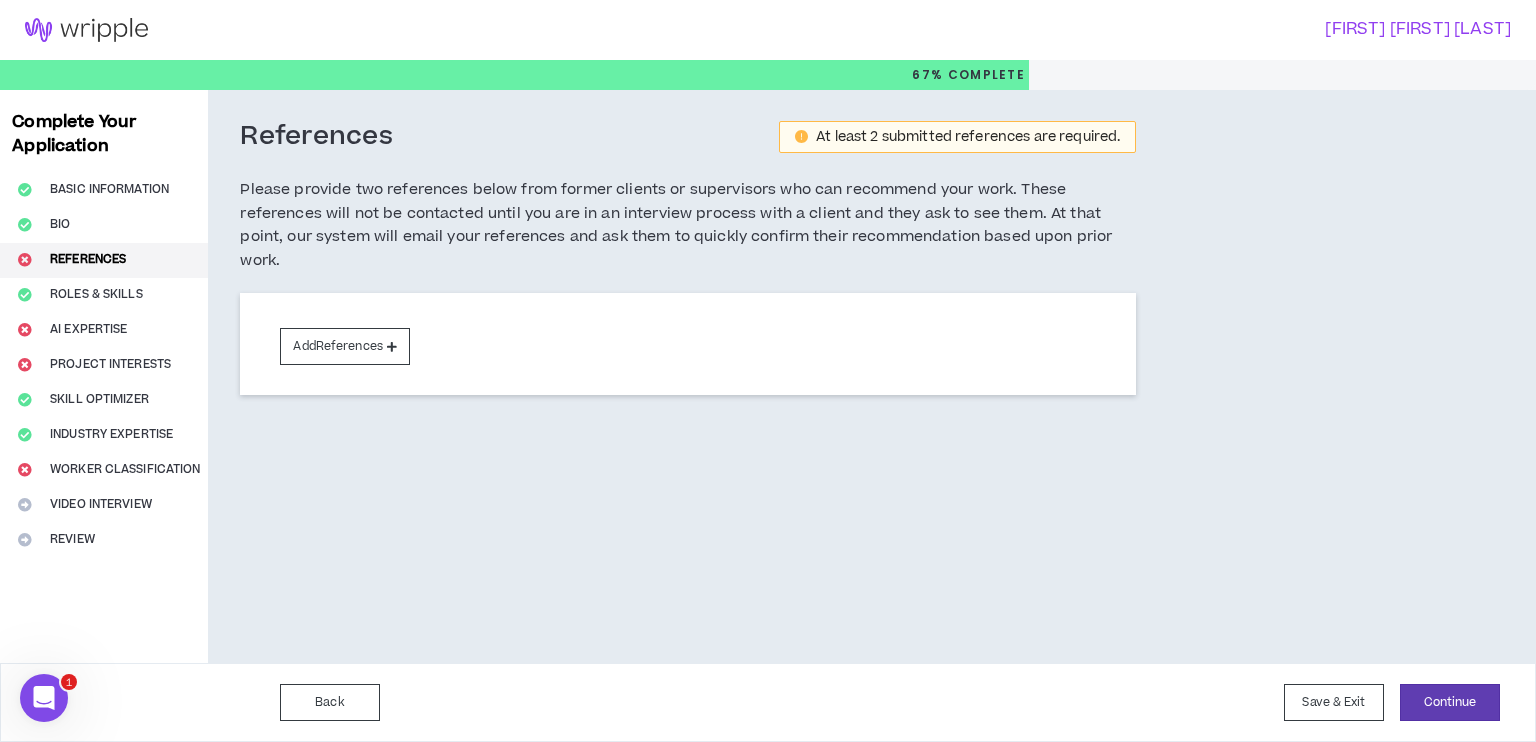 click on "[FIRST] [FIRST] [LAST]" at bounding box center [1134, 29] 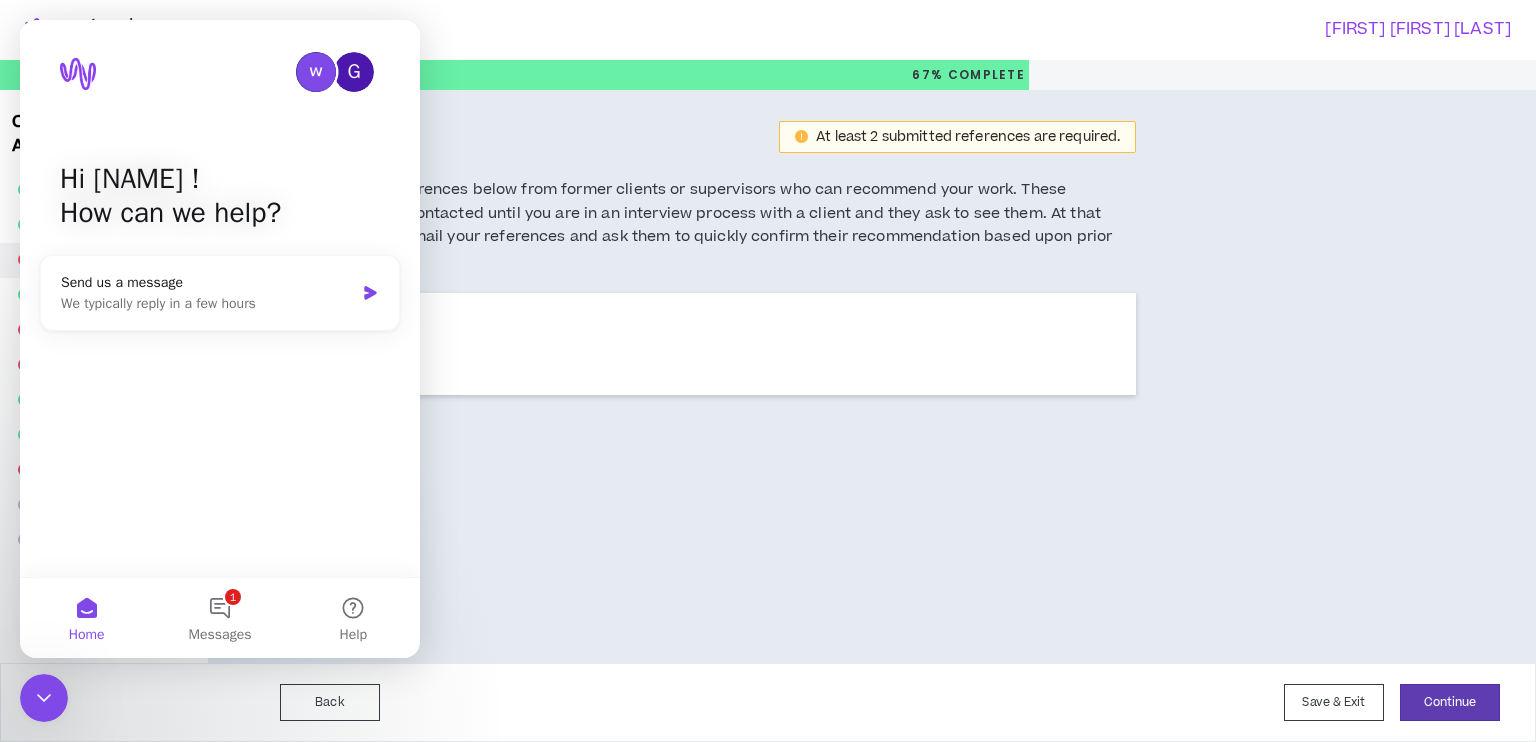scroll, scrollTop: 0, scrollLeft: 0, axis: both 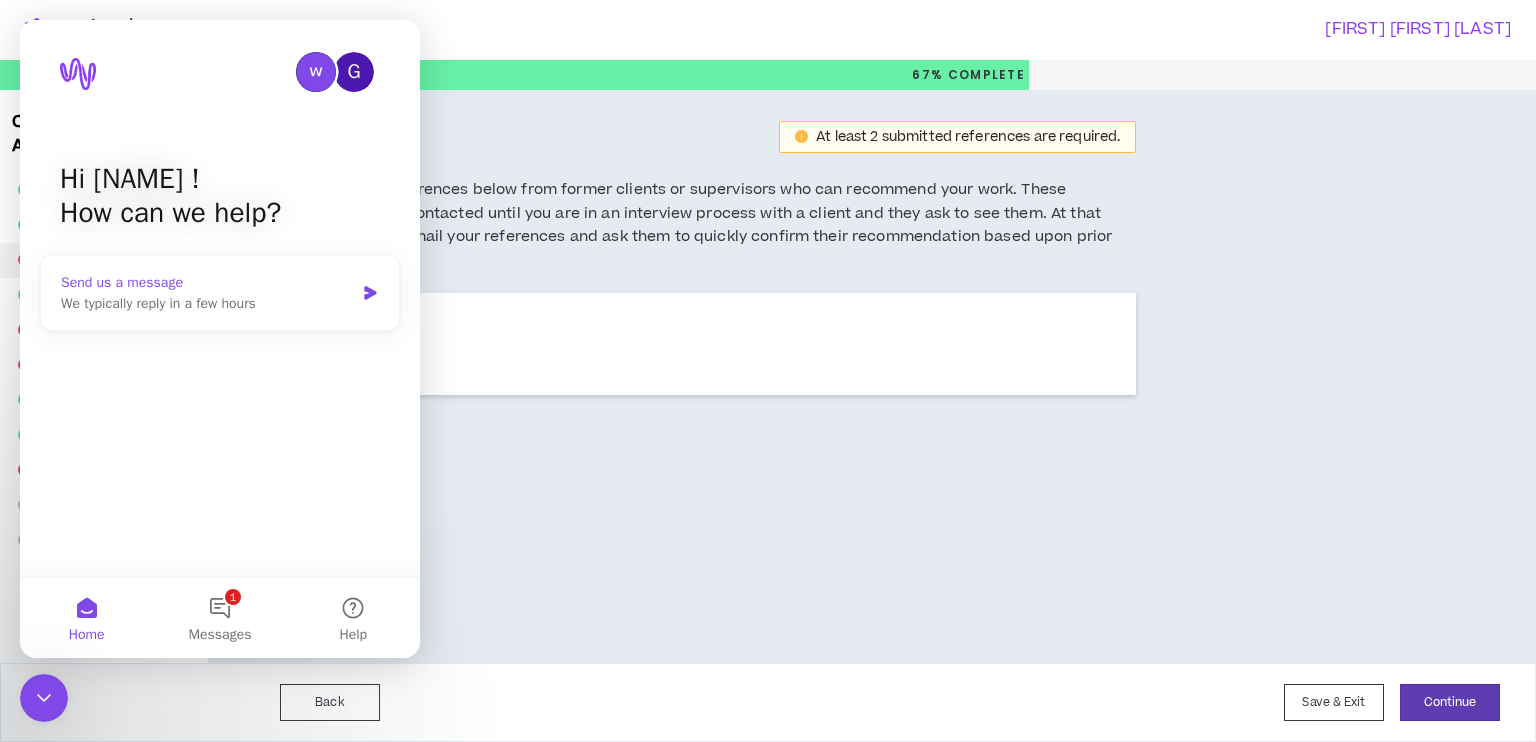 click on "We typically reply in a few hours" at bounding box center (207, 303) 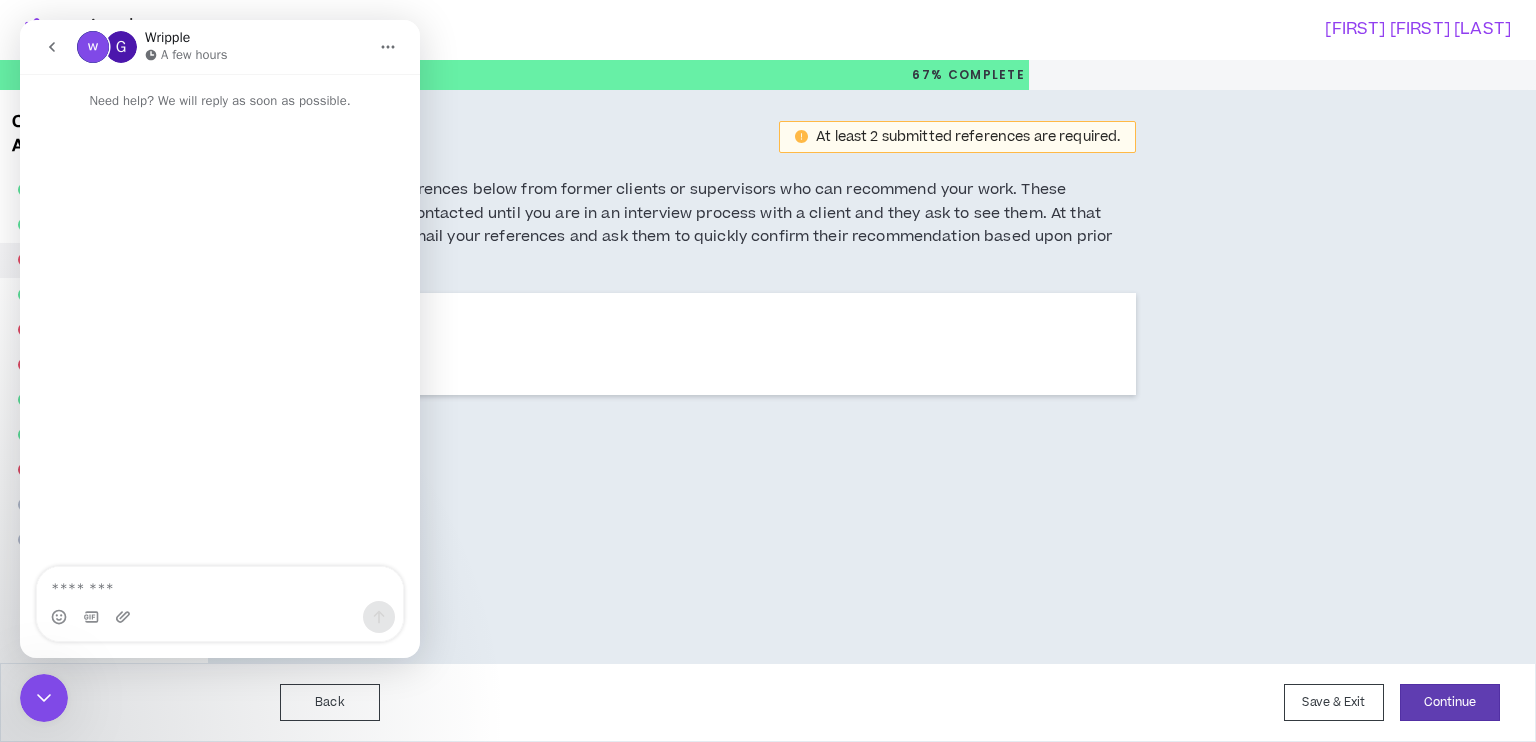 click at bounding box center (220, 584) 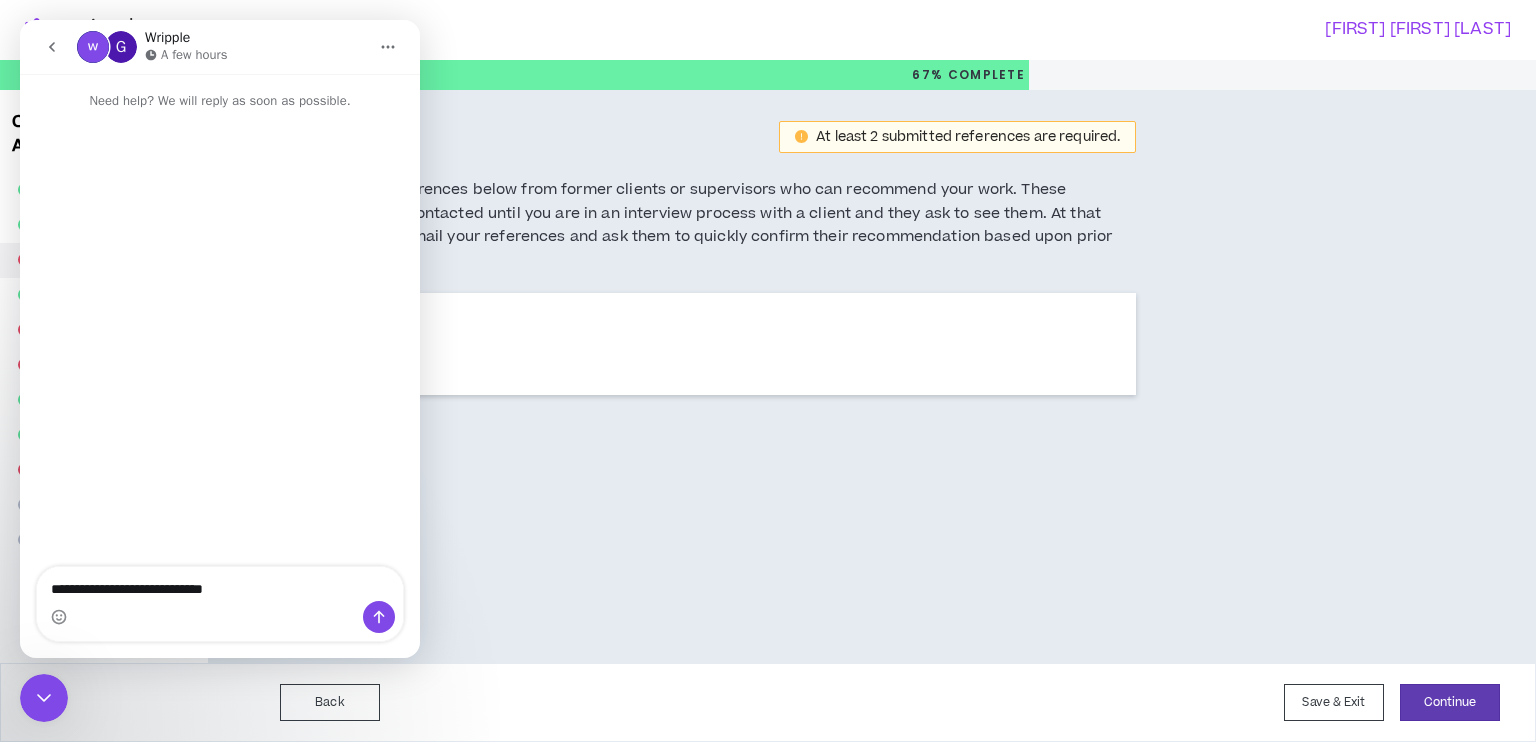 type on "**********" 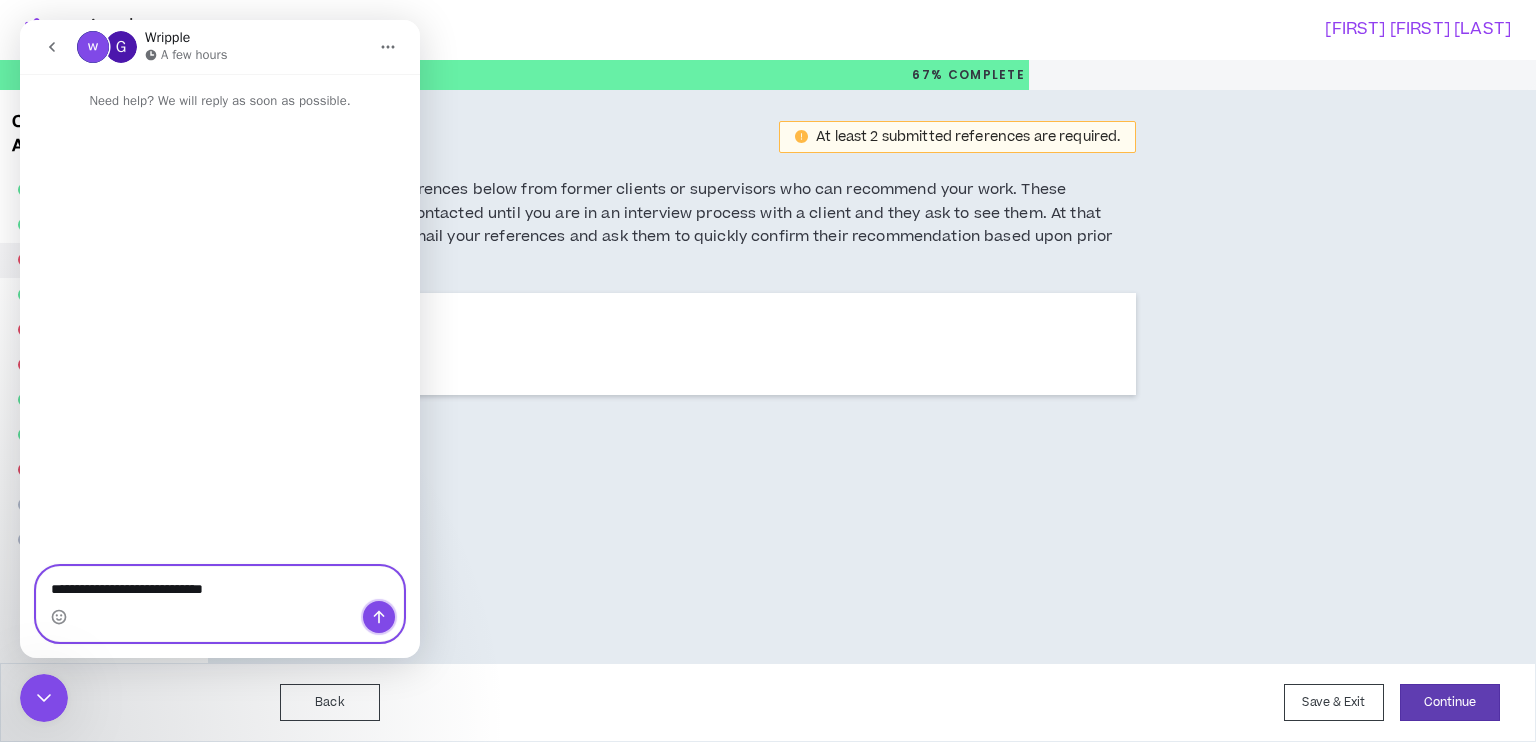 click 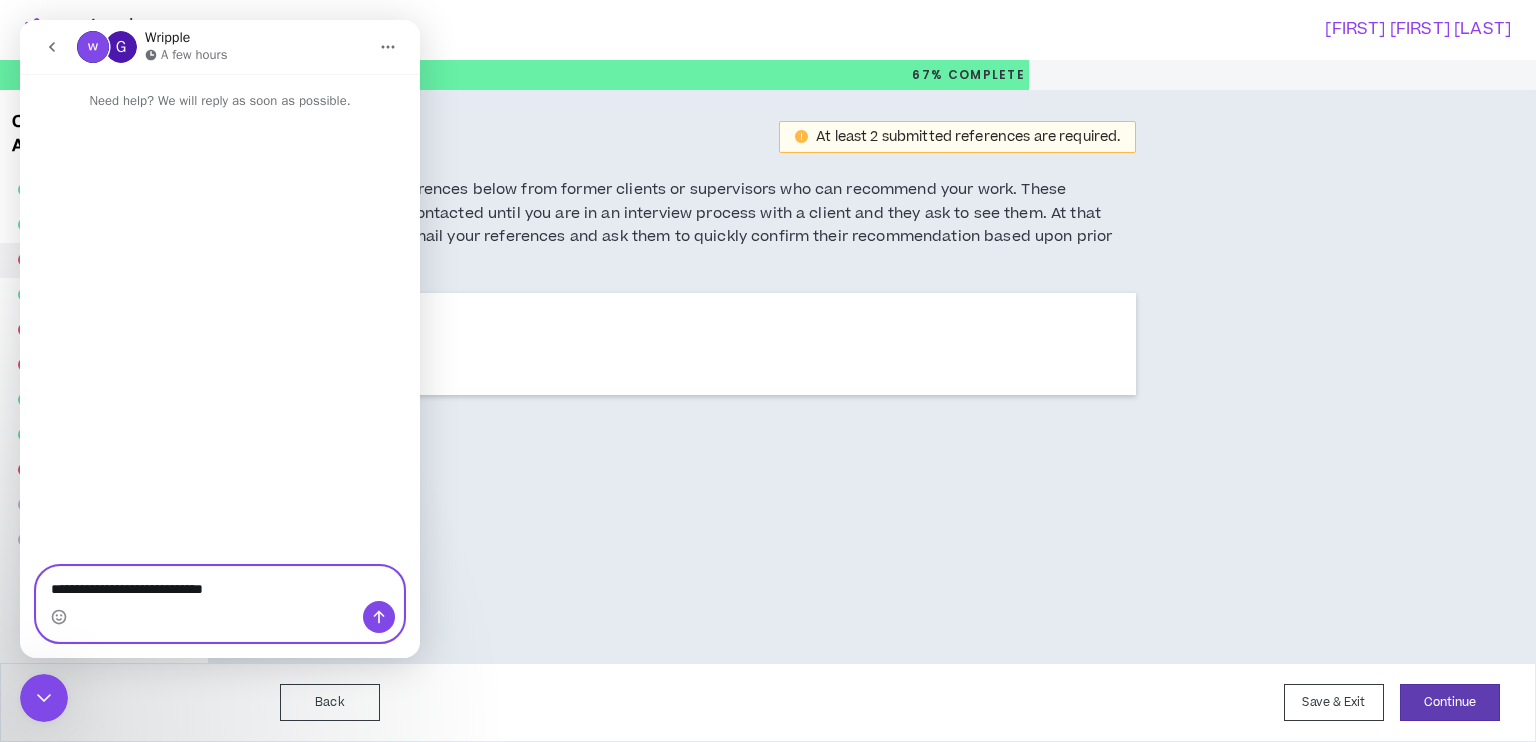 type 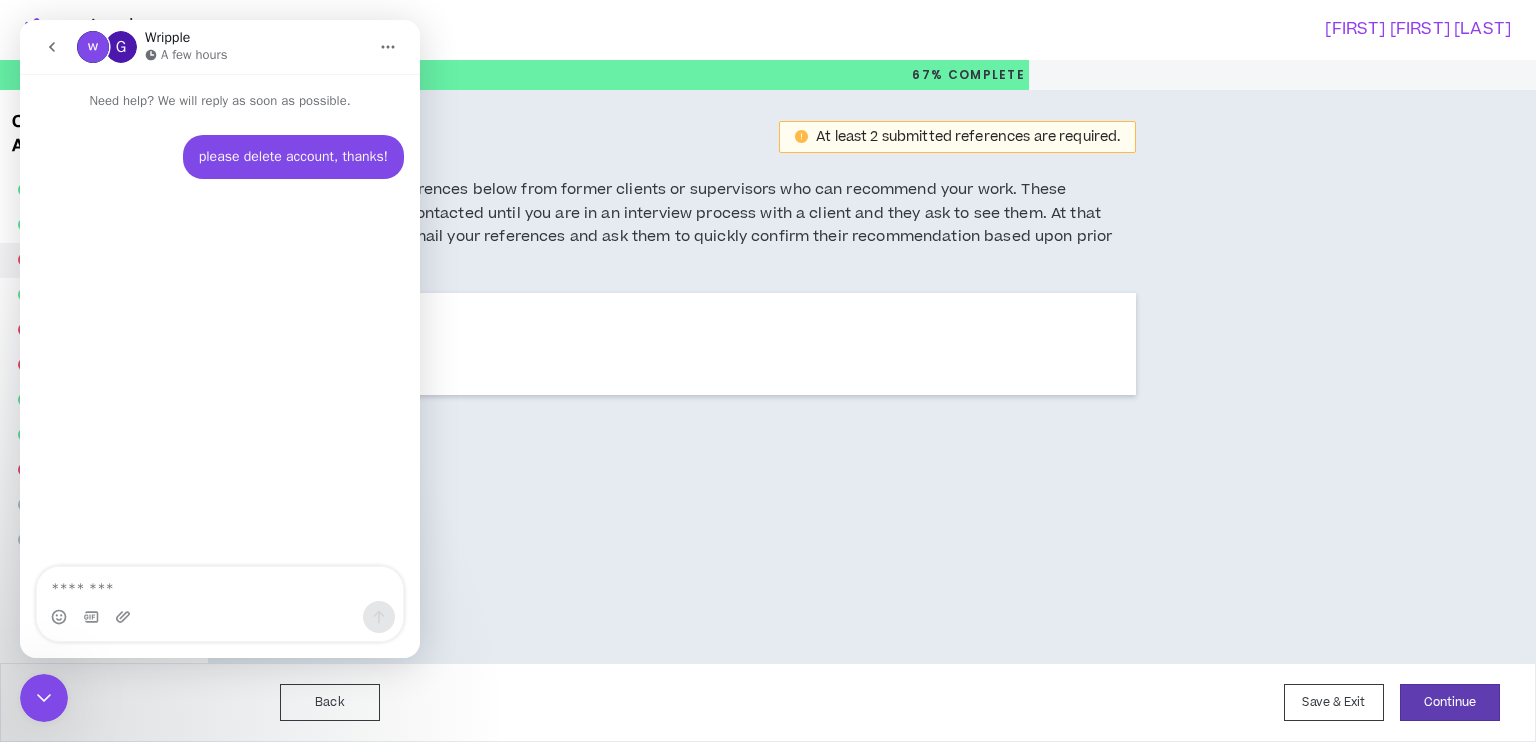 click on "References At least 2 submitted references are required. Please provide two references below from former clients or supervisors who can recommend your work. These references will not be contacted until you are in an interview process with a client and they ask to see them. At that point, our system will email your references and ask them to quickly confirm their recommendation based upon prior work. Add References" at bounding box center (784, 376) 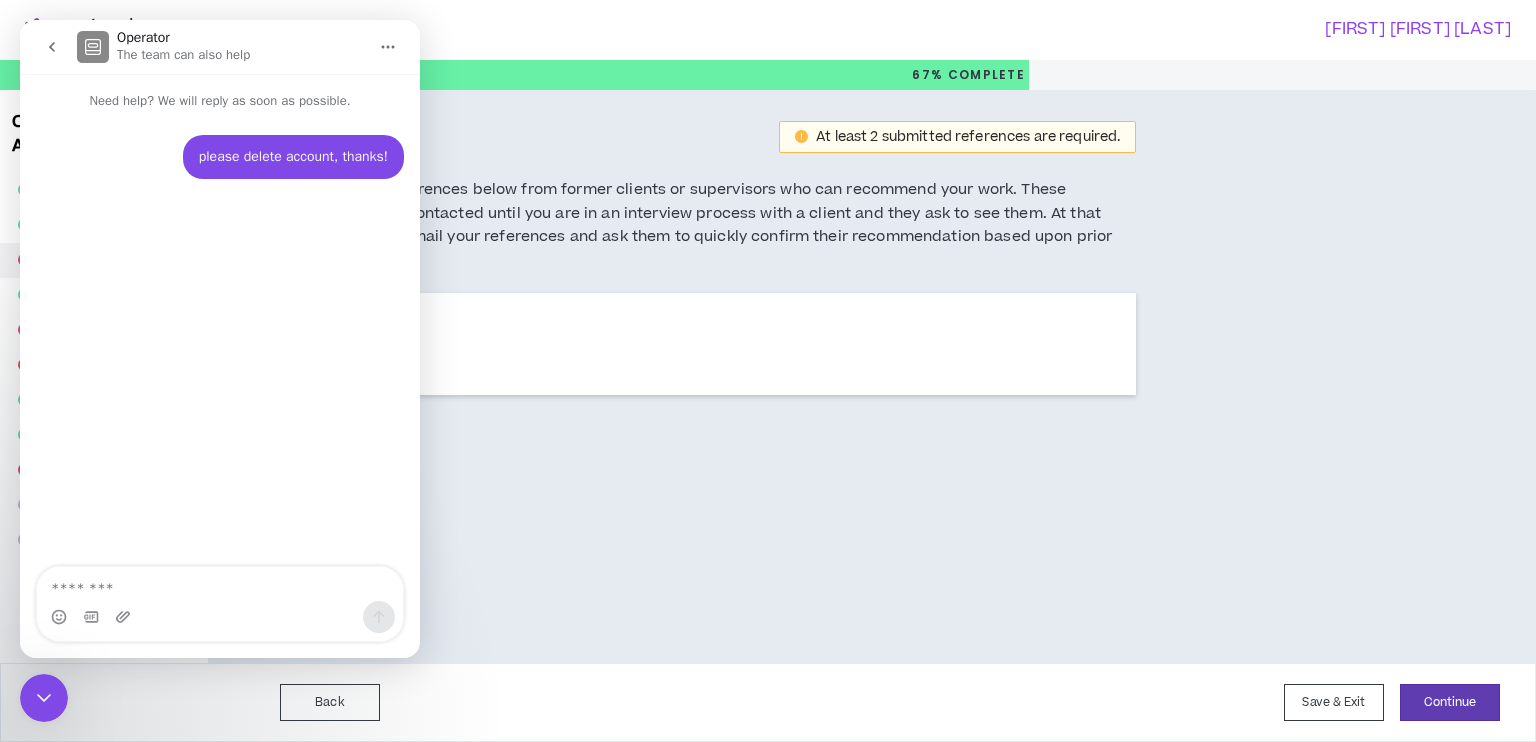 click 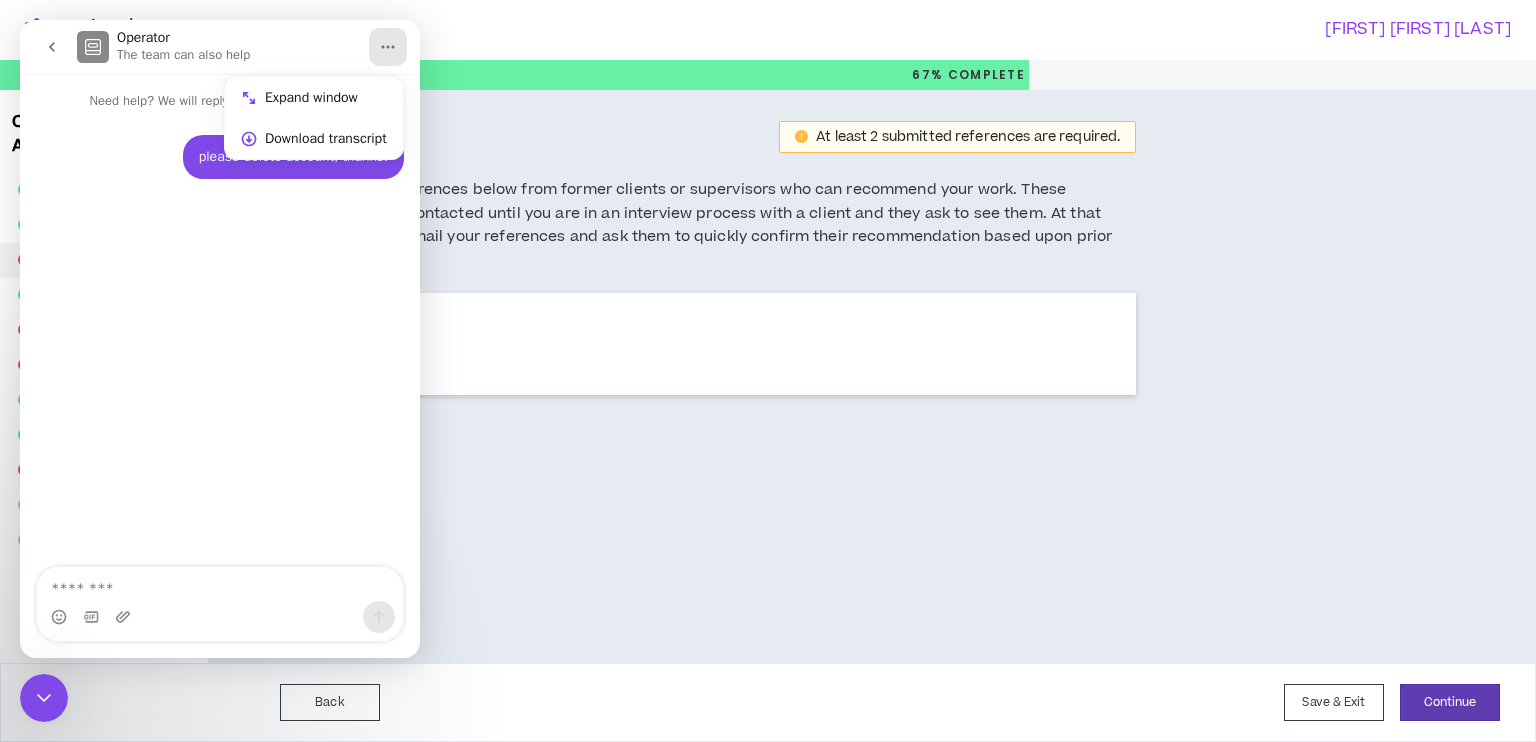 click on "References At least 2 submitted references are required. Please provide two references below from former clients or supervisors who can recommend your work. These references will not be contacted until you are in an interview process with a client and they ask to see them. At that point, our system will email your references and ask them to quickly confirm their recommendation based upon prior work. Add References" at bounding box center [784, 376] 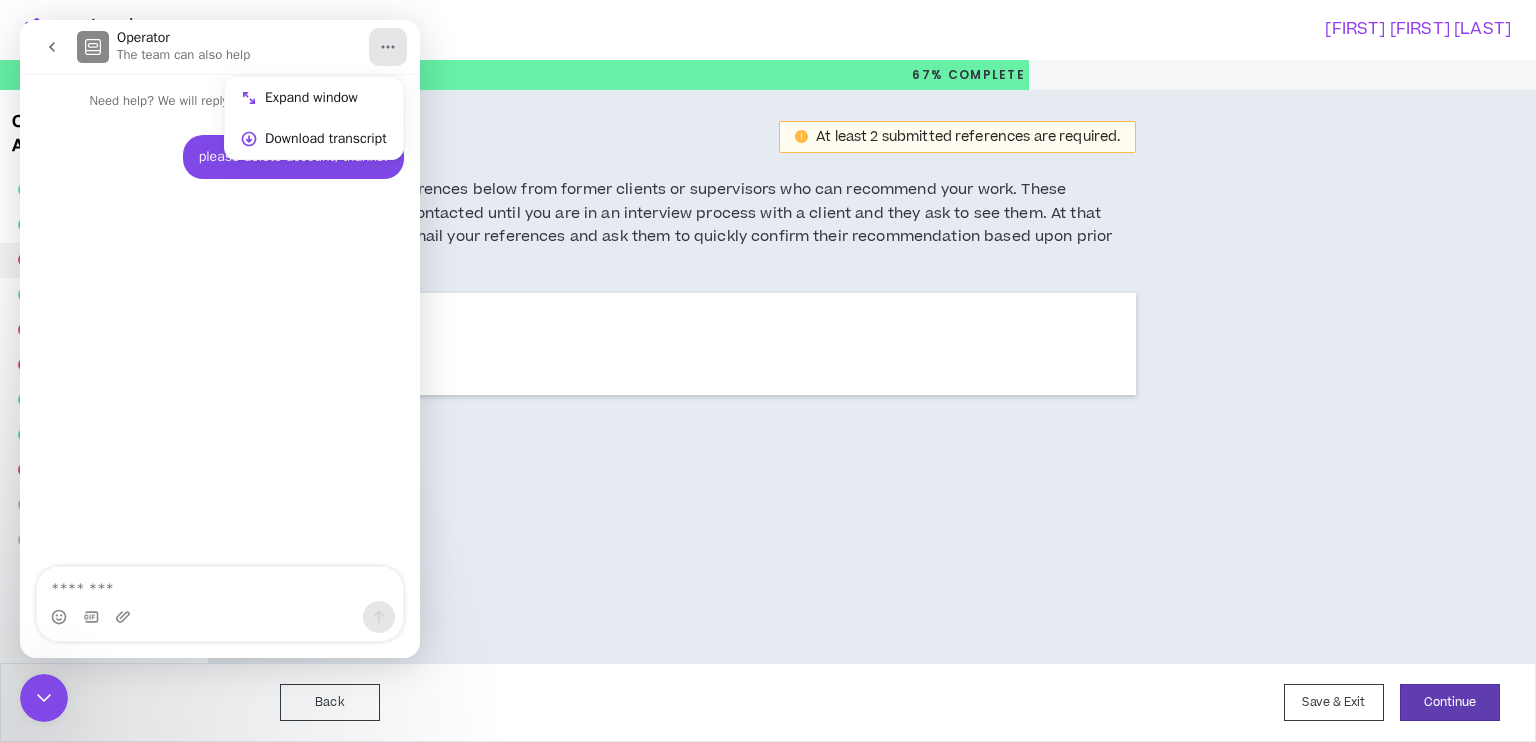 click on "References At least 2 submitted references are required. Please provide two references below from former clients or supervisors who can recommend your work. These references will not be contacted until you are in an interview process with a client and they ask to see them. At that point, our system will email your references and ask them to quickly confirm their recommendation based upon prior work. Add References" at bounding box center [784, 376] 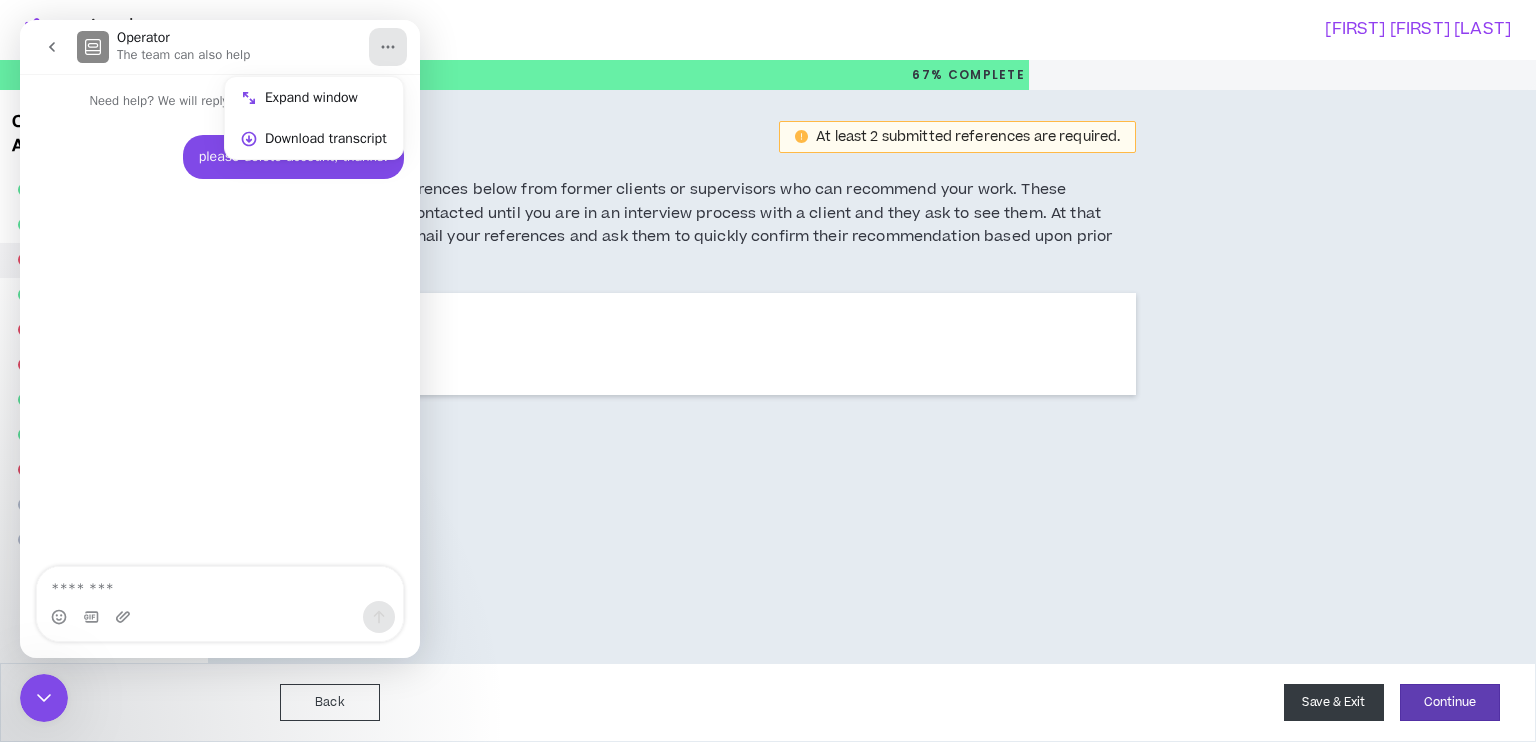 click on "Save & Exit" at bounding box center (1334, 702) 